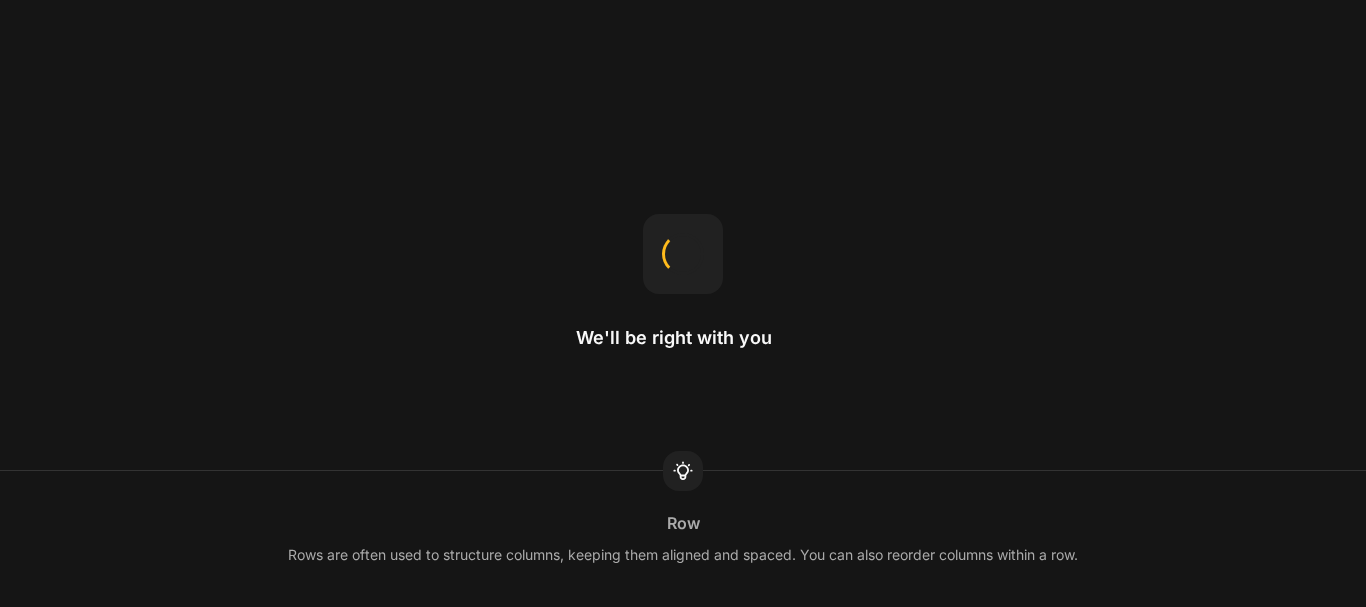 scroll, scrollTop: 0, scrollLeft: 0, axis: both 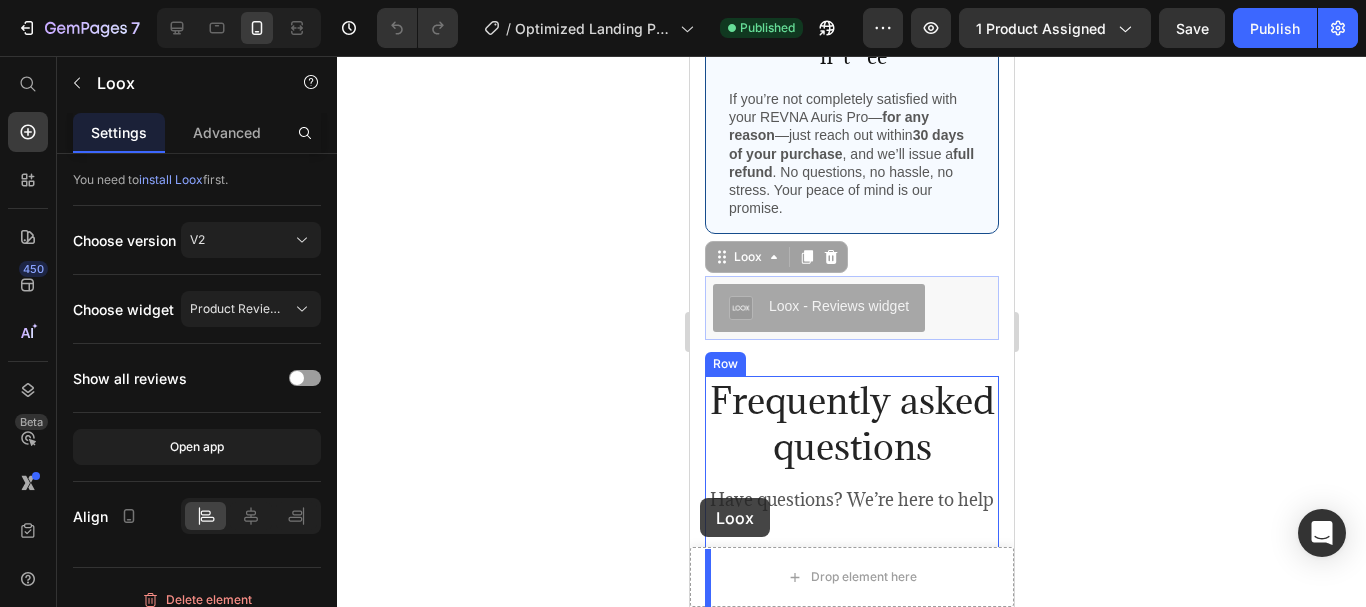 drag, startPoint x: 808, startPoint y: 319, endPoint x: 700, endPoint y: 501, distance: 211.63176 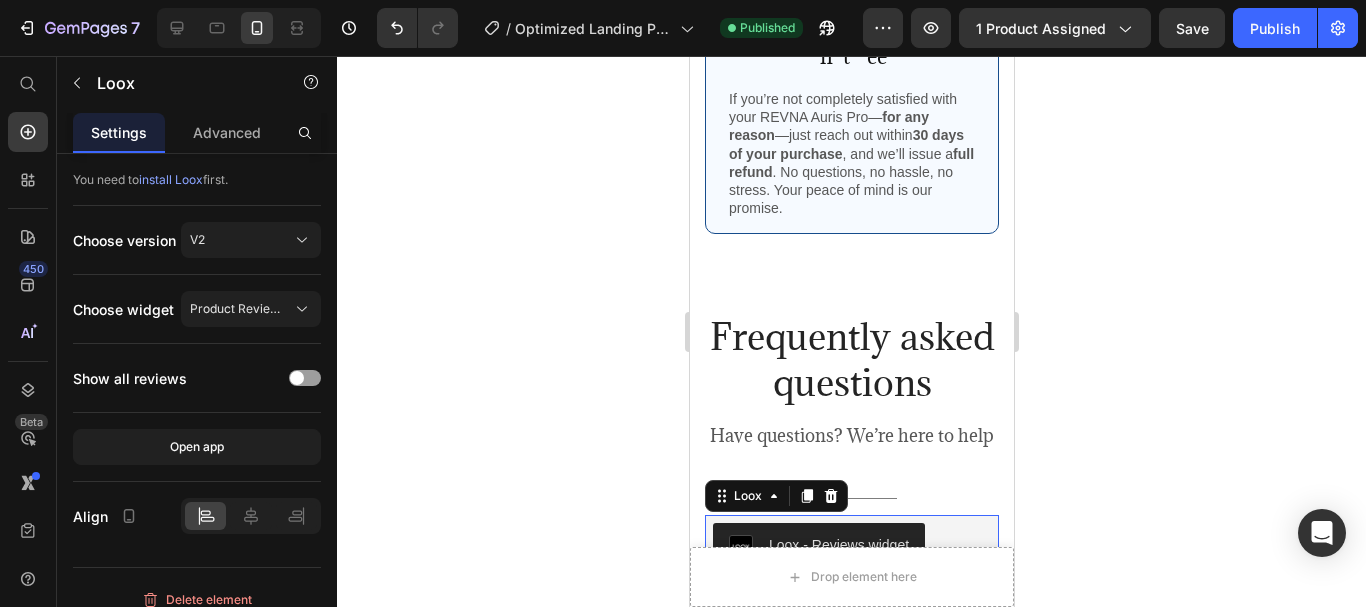 scroll, scrollTop: 6367, scrollLeft: 0, axis: vertical 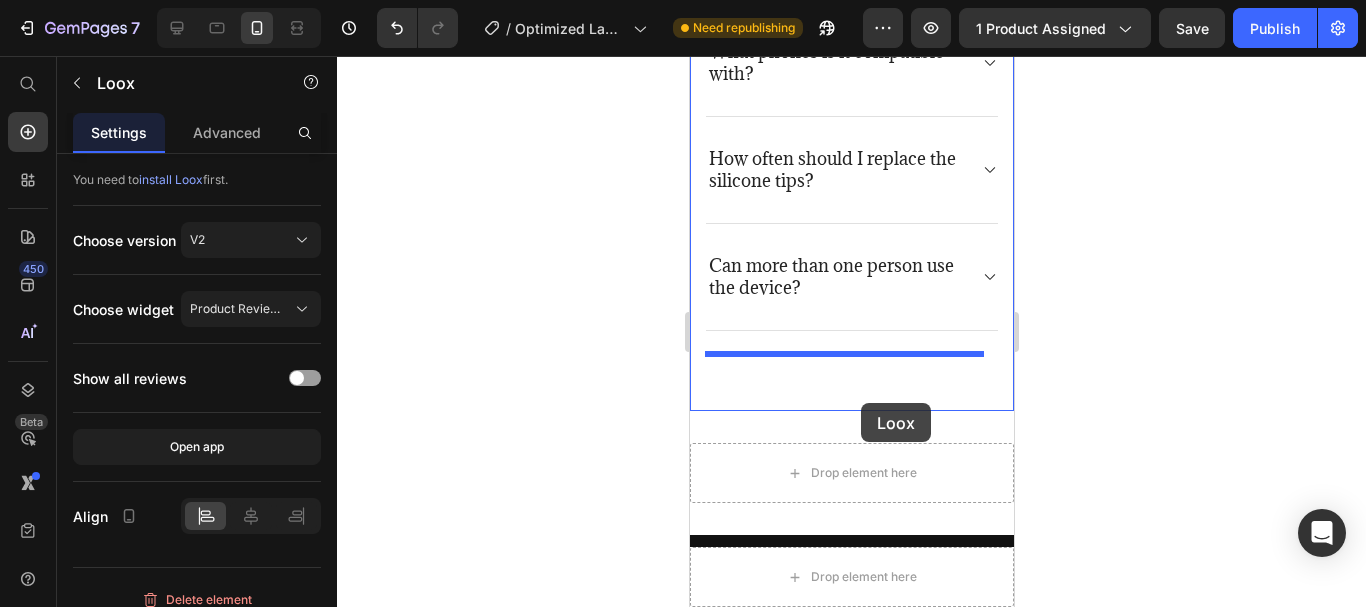 drag, startPoint x: 941, startPoint y: 170, endPoint x: 859, endPoint y: 404, distance: 247.95161 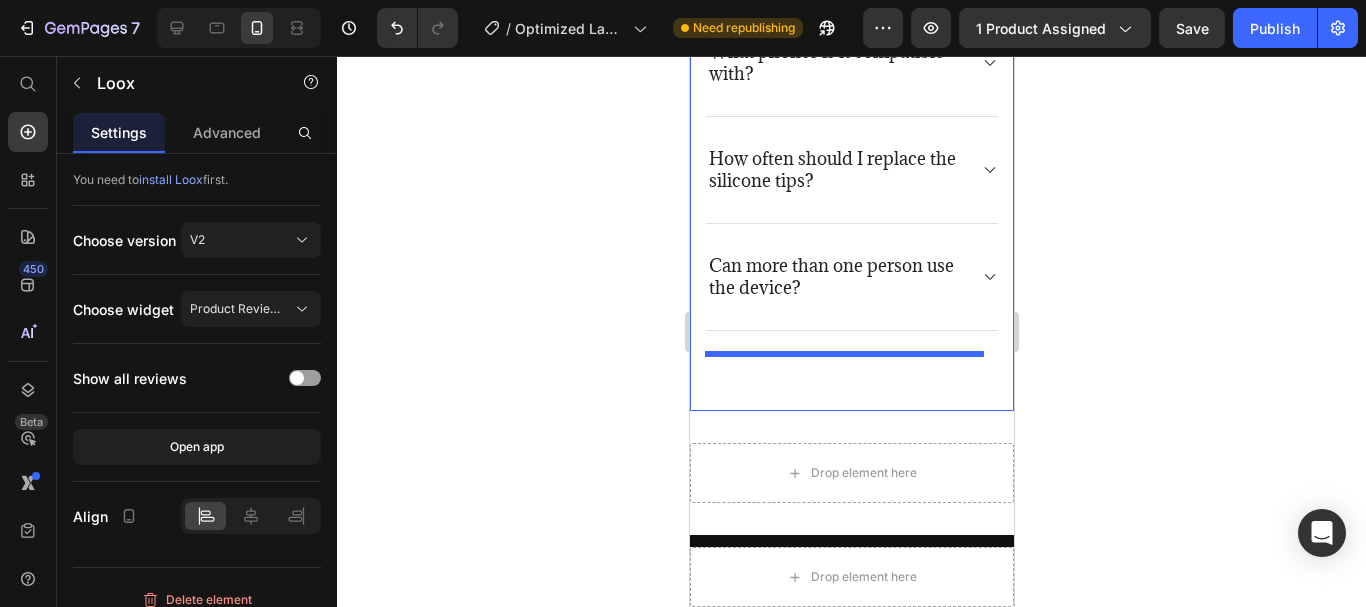 scroll, scrollTop: 7032, scrollLeft: 0, axis: vertical 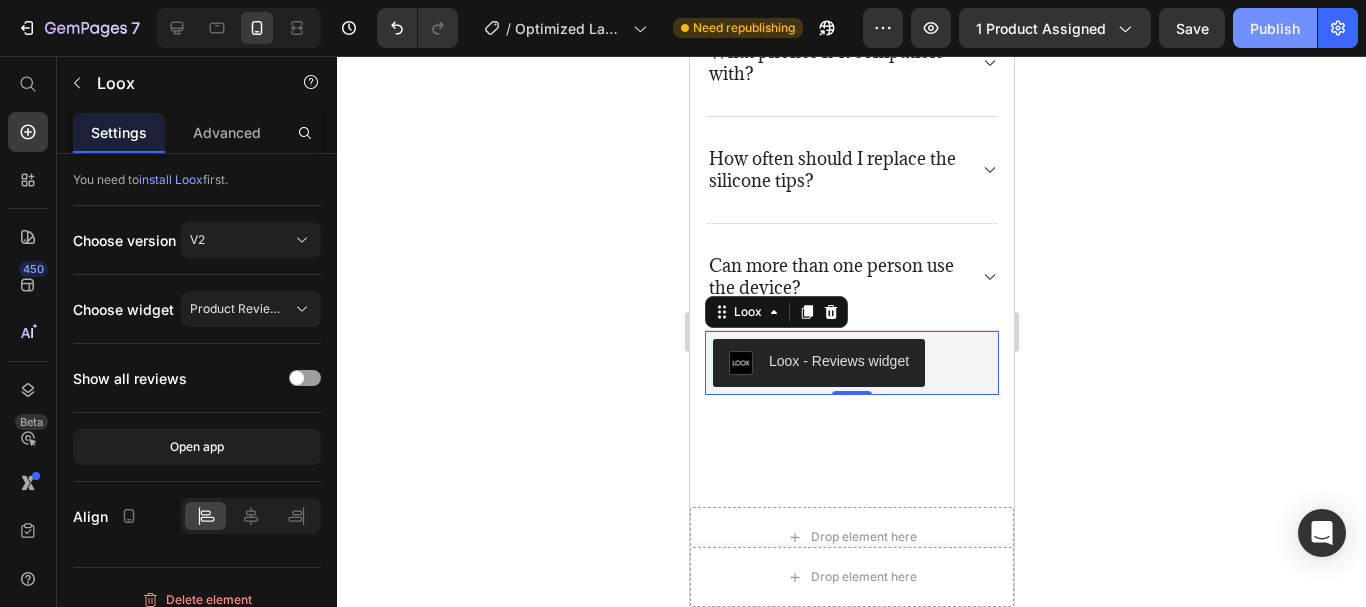 click on "Publish" at bounding box center [1275, 28] 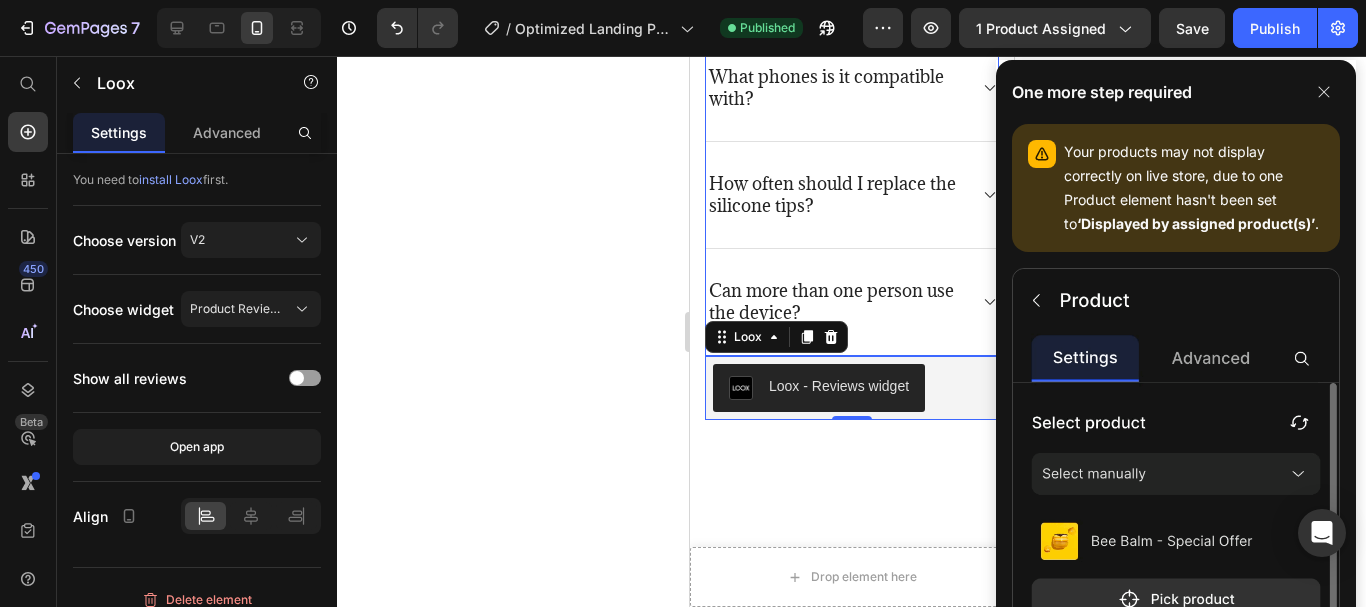 scroll, scrollTop: 5778, scrollLeft: 0, axis: vertical 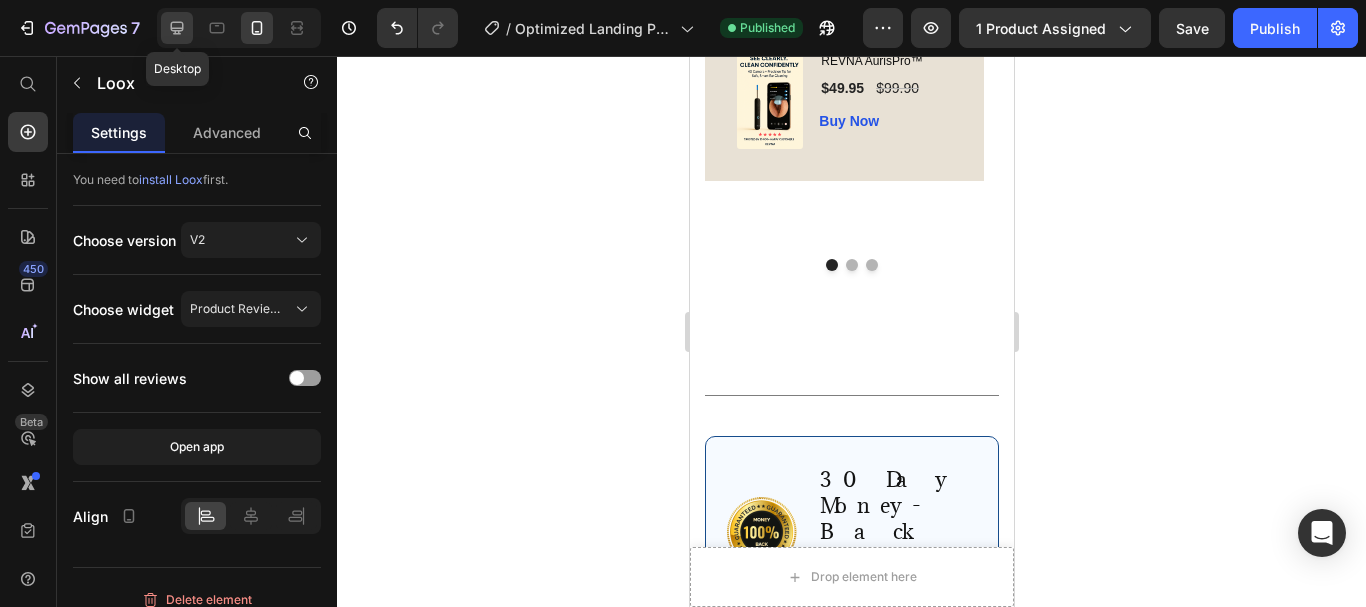 click 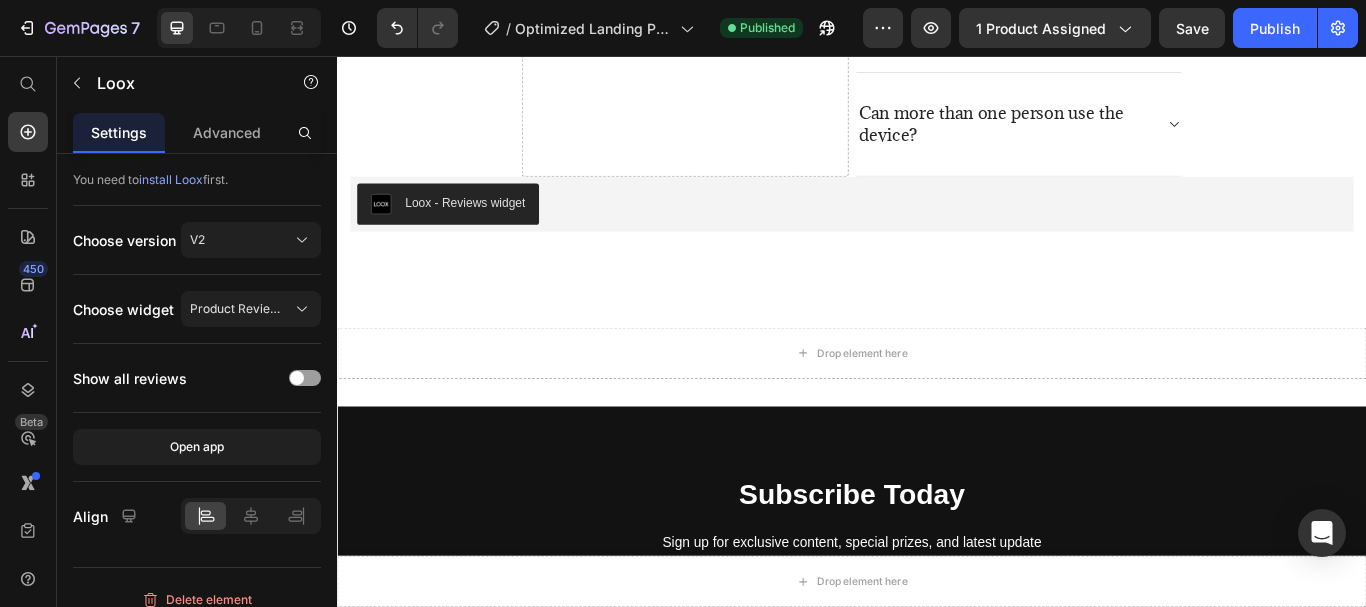 scroll, scrollTop: 6841, scrollLeft: 0, axis: vertical 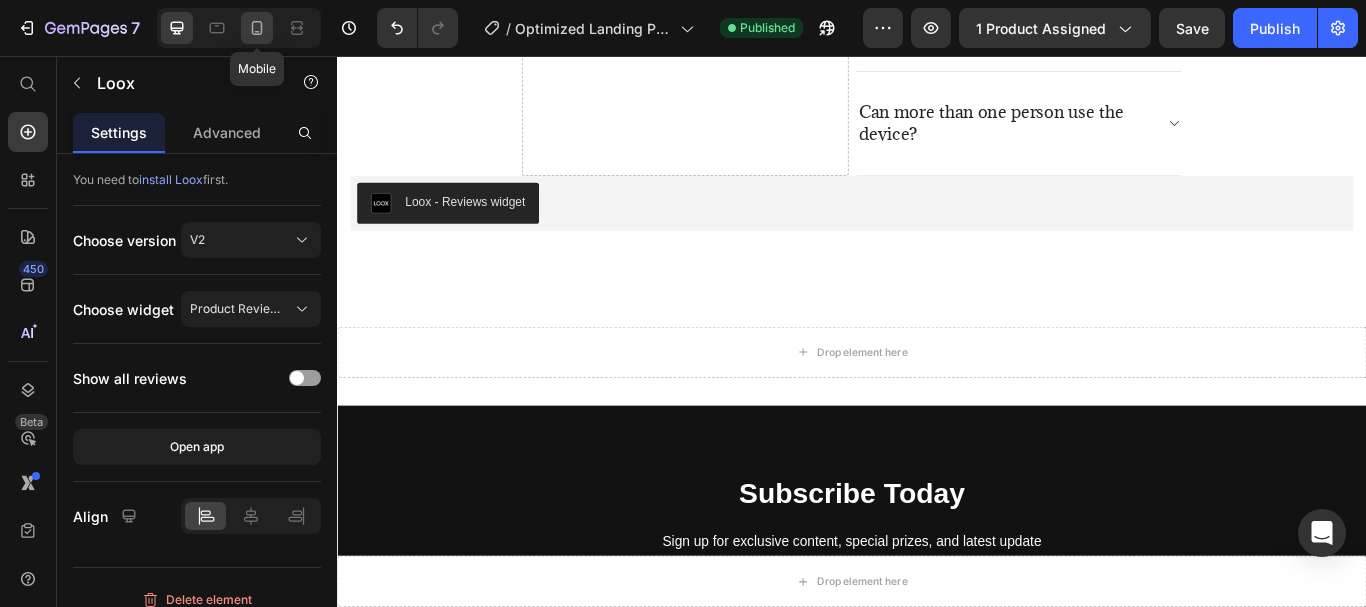 click 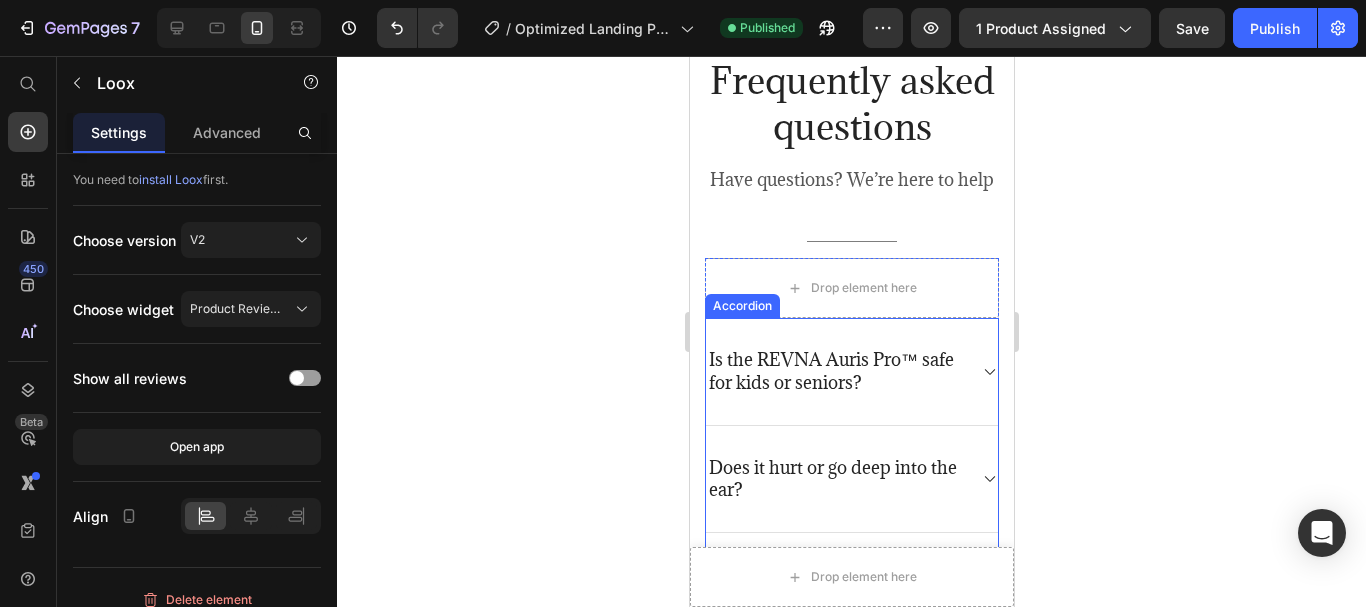 scroll, scrollTop: 5946, scrollLeft: 0, axis: vertical 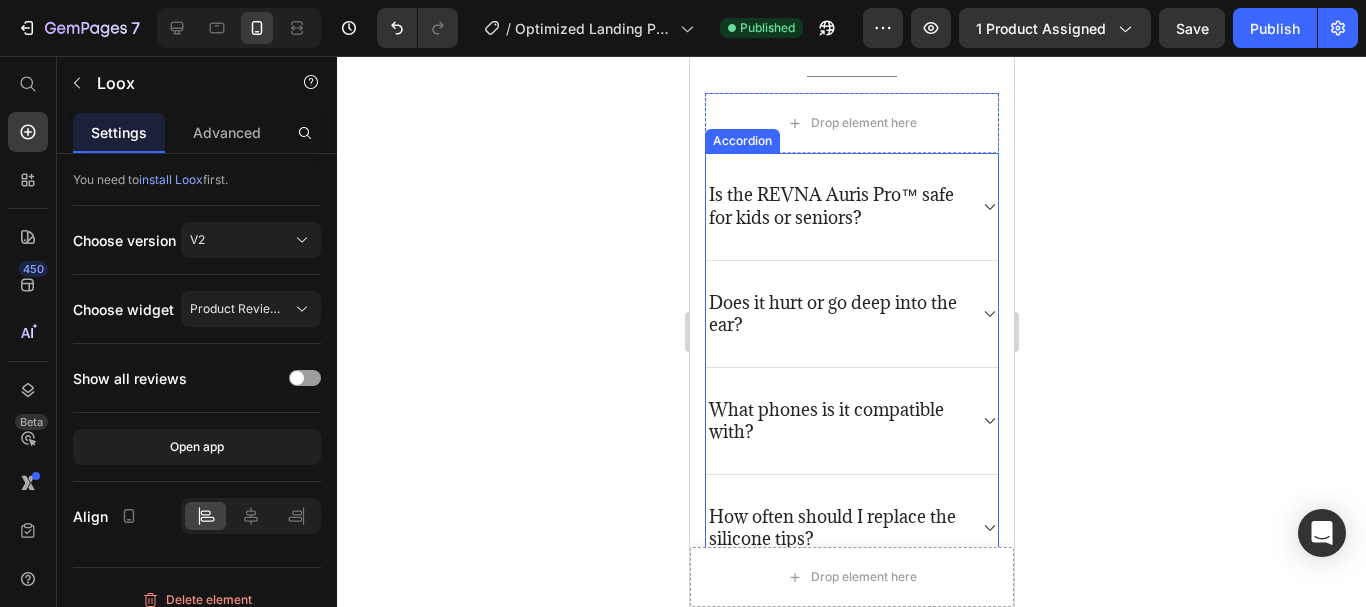click 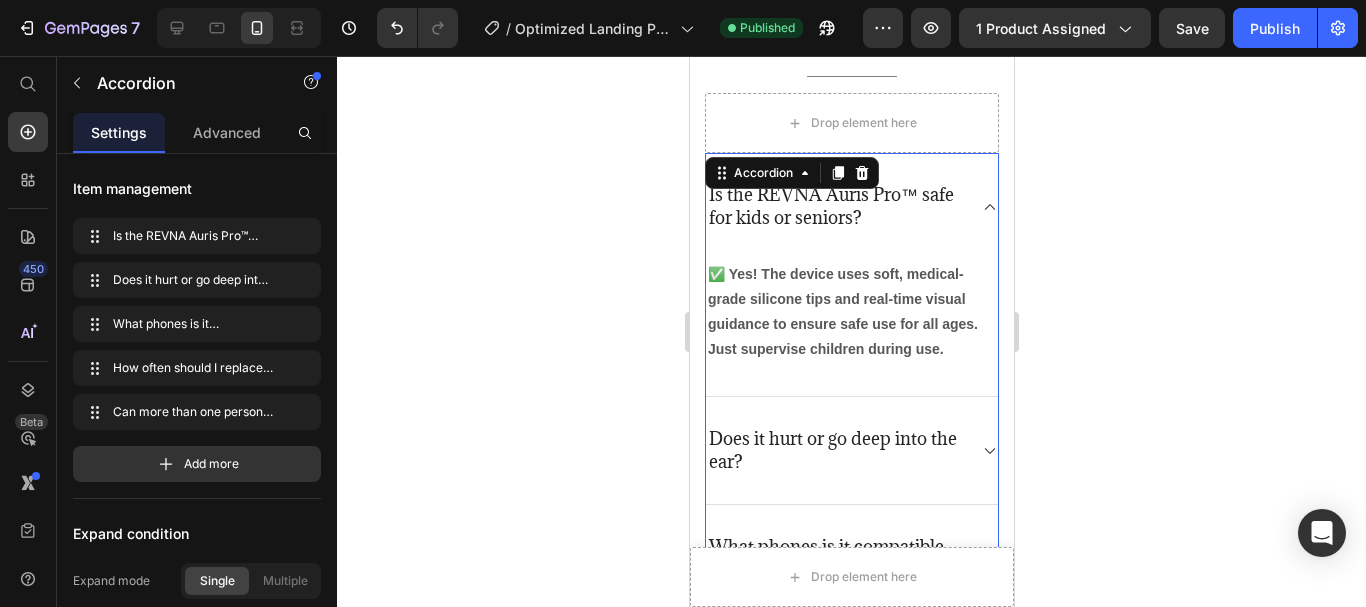 click 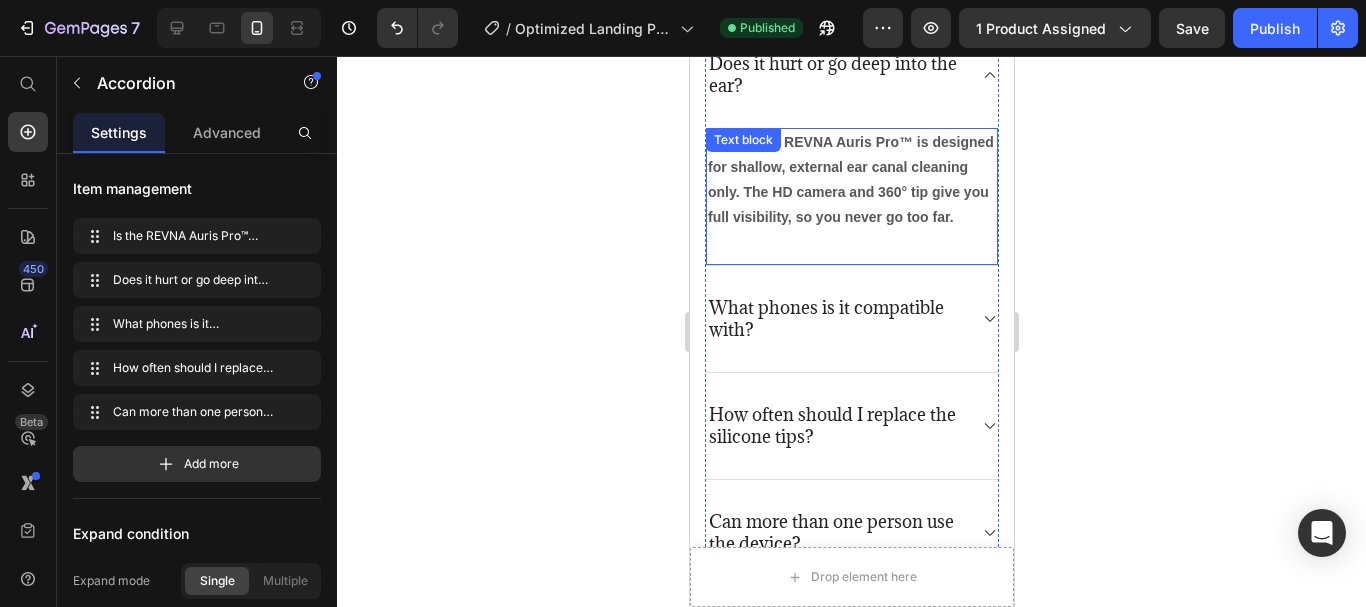 scroll, scrollTop: 6207, scrollLeft: 0, axis: vertical 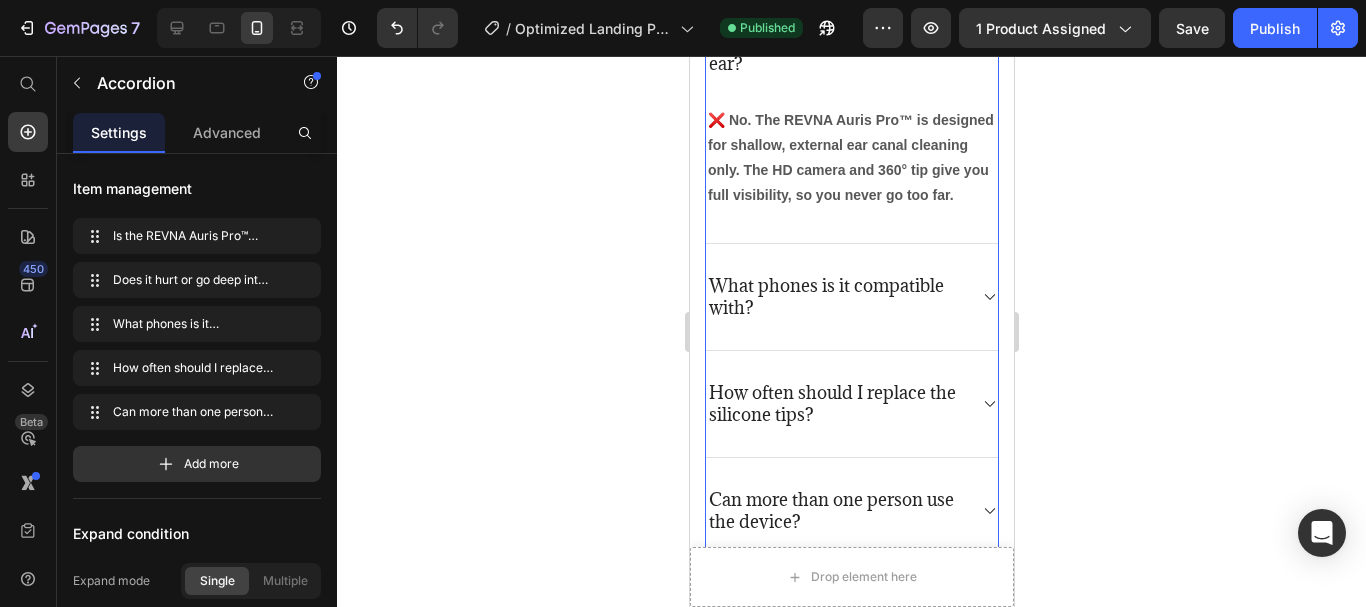 click 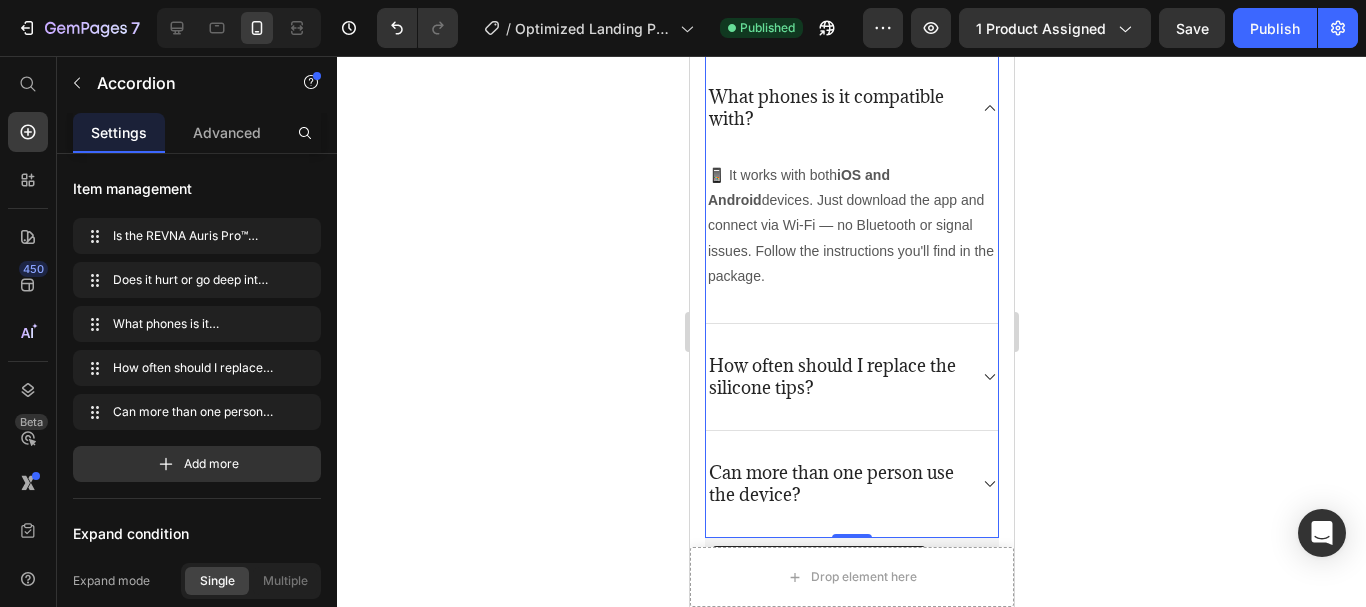 scroll, scrollTop: 6240, scrollLeft: 0, axis: vertical 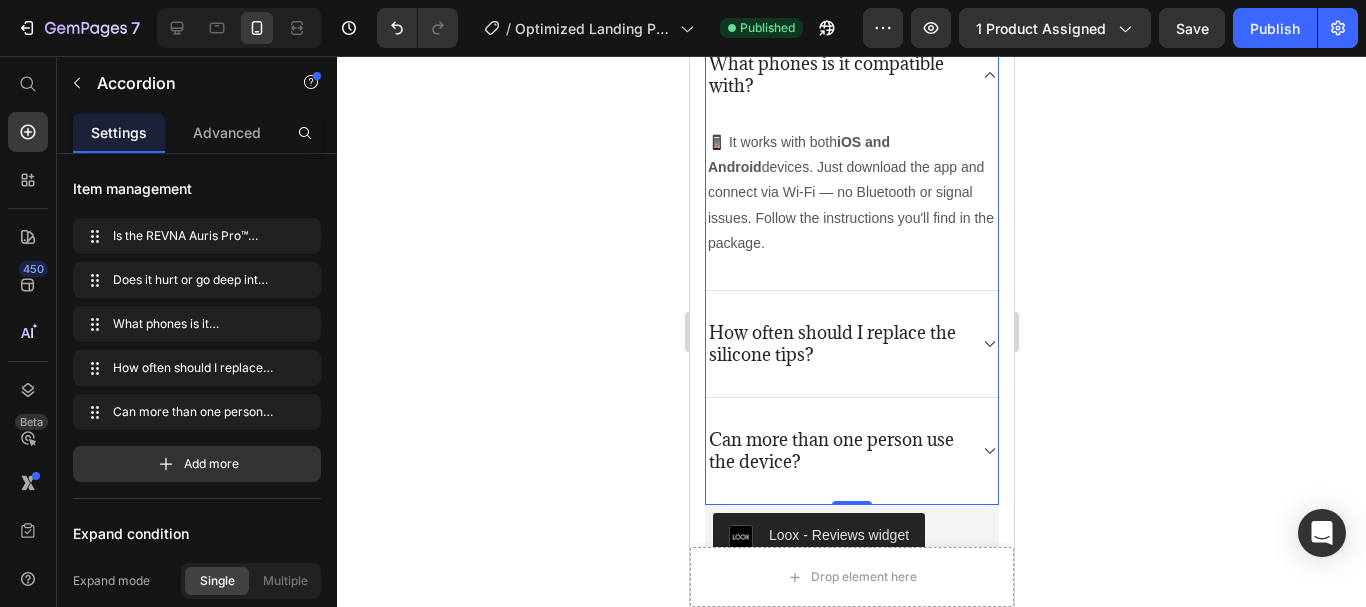 click 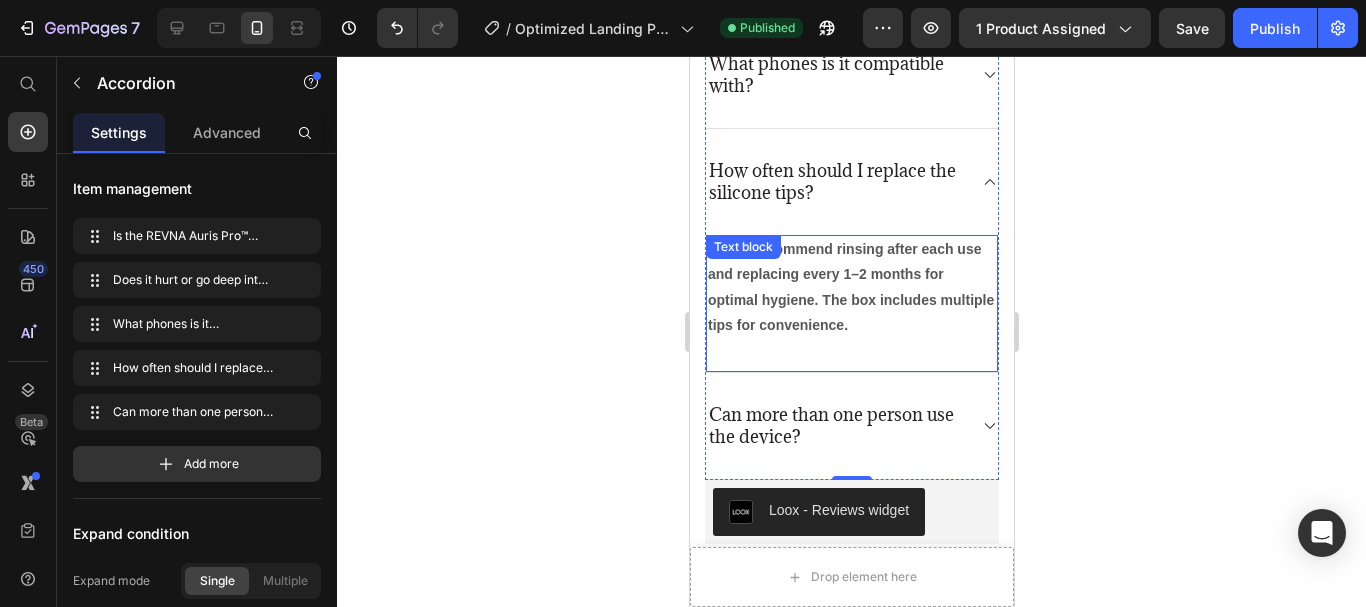 scroll, scrollTop: 6297, scrollLeft: 0, axis: vertical 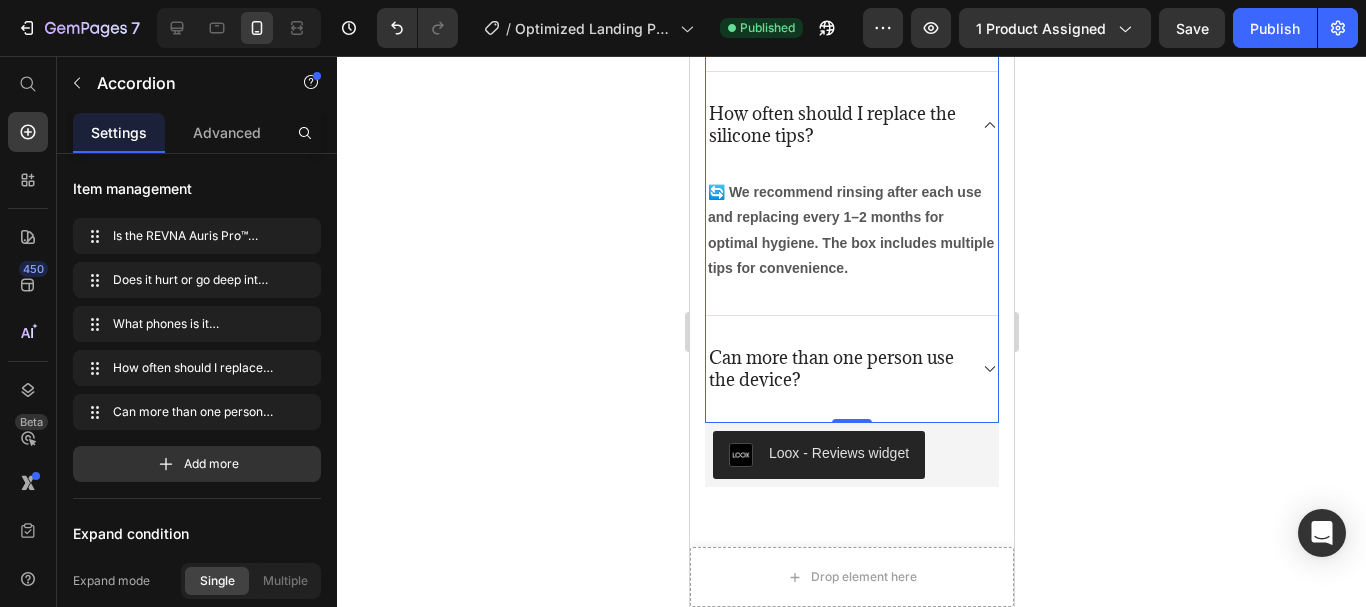 click 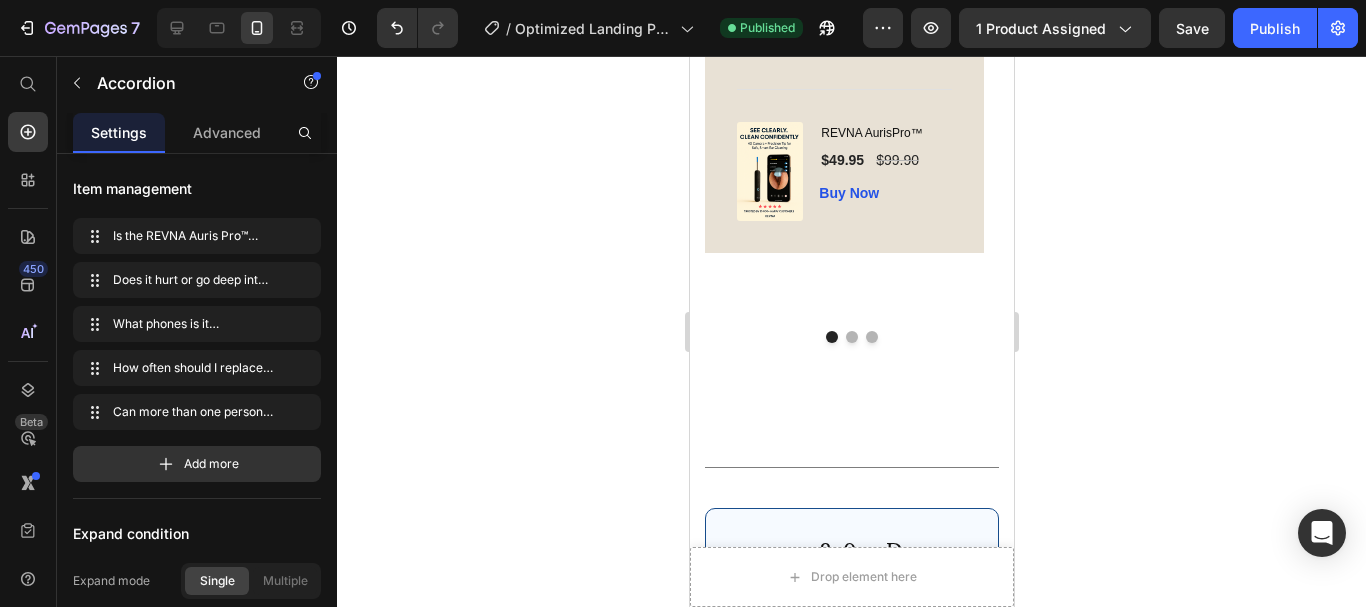 scroll, scrollTop: 4924, scrollLeft: 0, axis: vertical 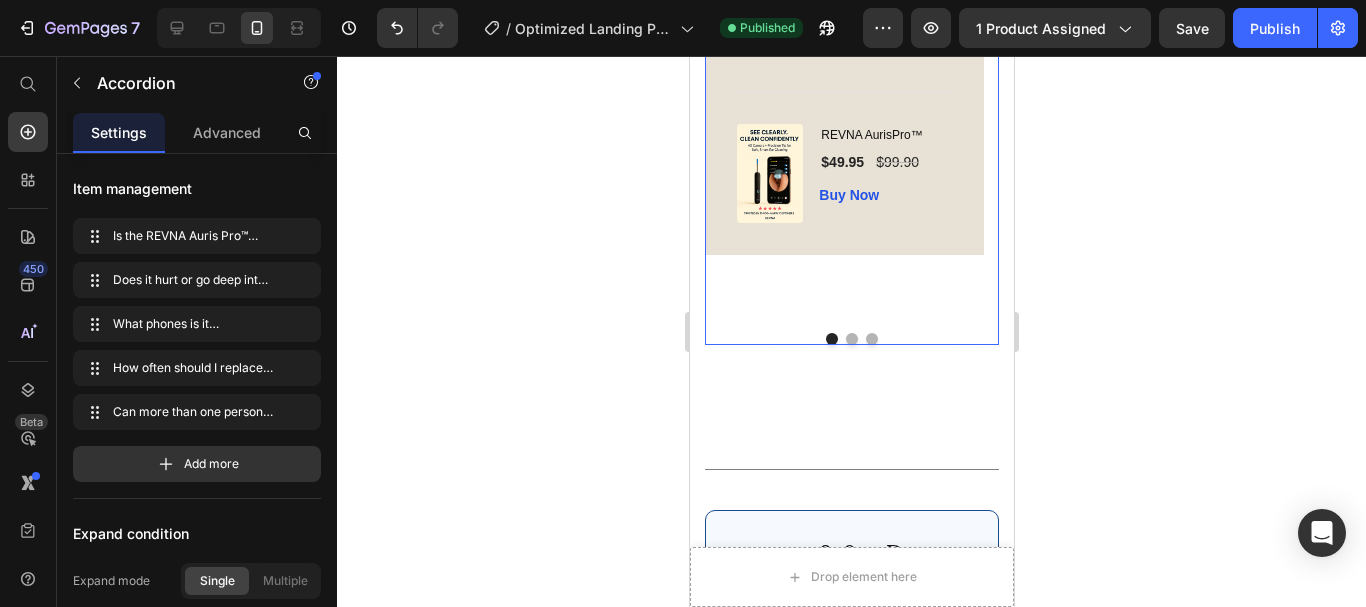click at bounding box center [851, 339] 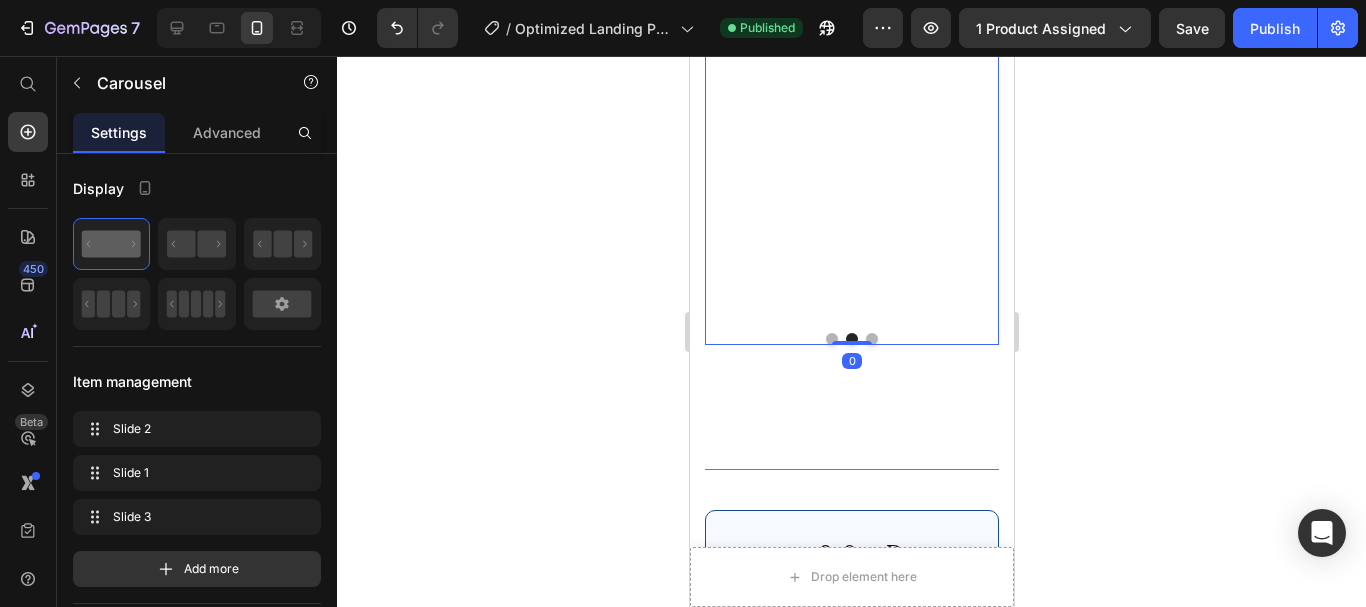 click at bounding box center (871, 339) 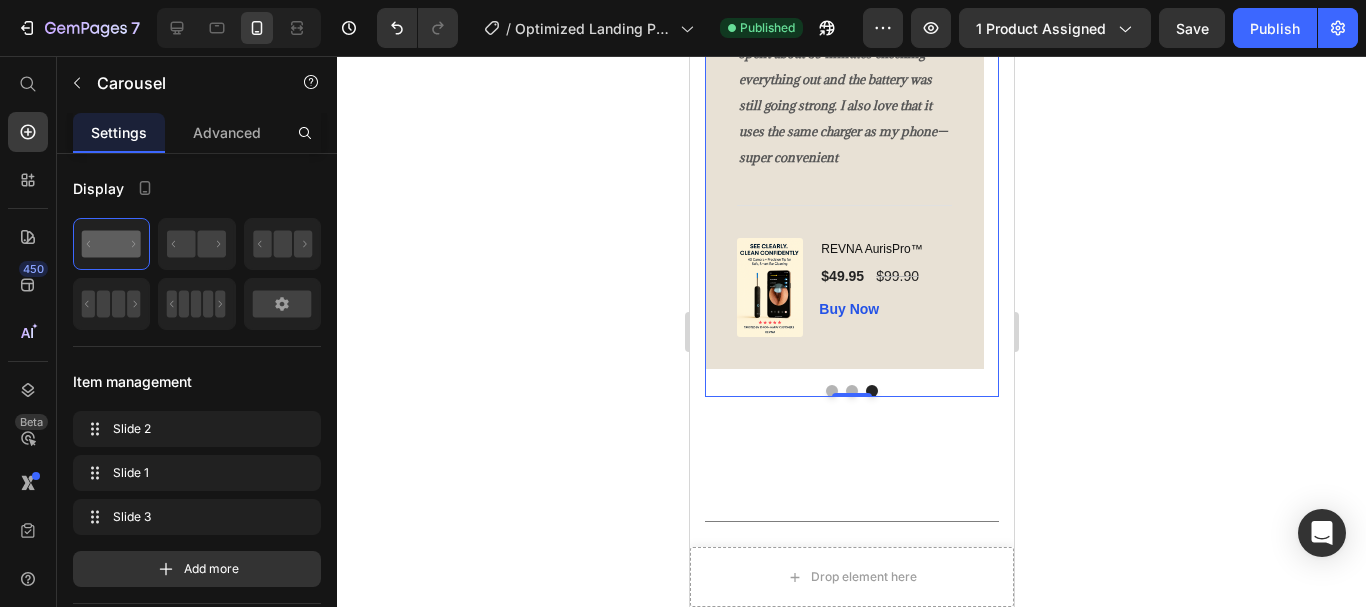 scroll, scrollTop: 4384, scrollLeft: 0, axis: vertical 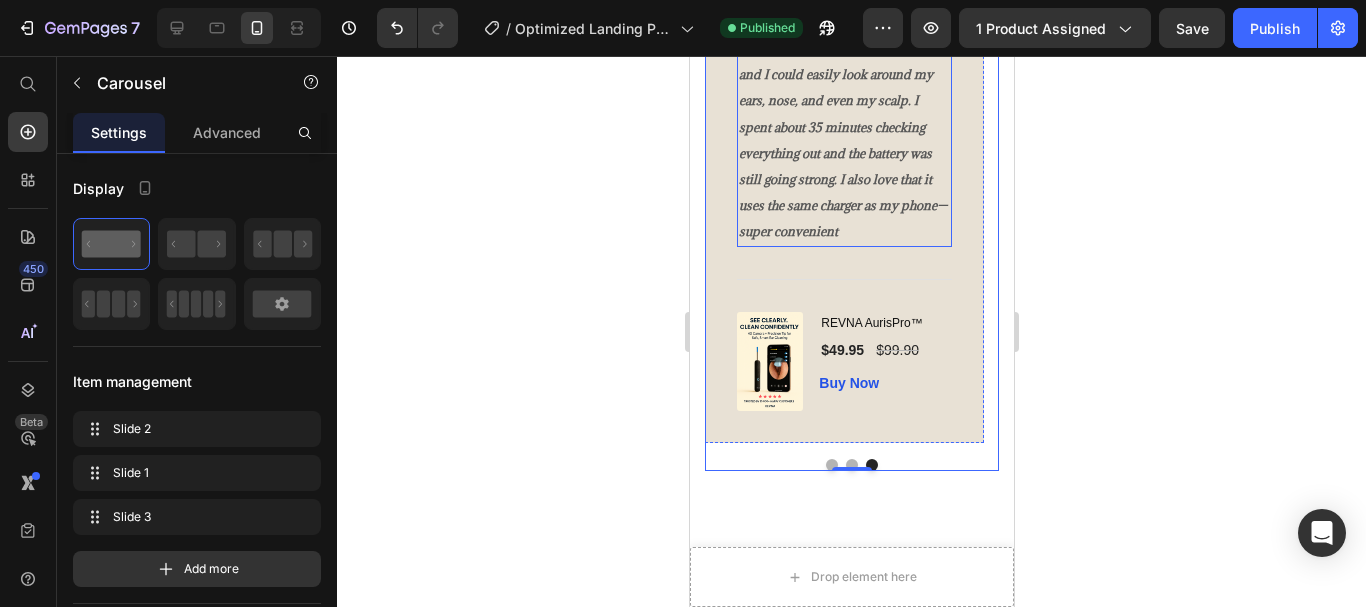 click on "I've always had a lot of ear wax buildup that makes my ears feel uncomfortable, so I was really happy to find this 3-in-1 wireless ear wax remover. When I opened the box, I was surprised by how many attachments and extra tips it came with. The instructions were simple and easy to follow, and it connected to my phone without any trouble." at bounding box center (842, -122) 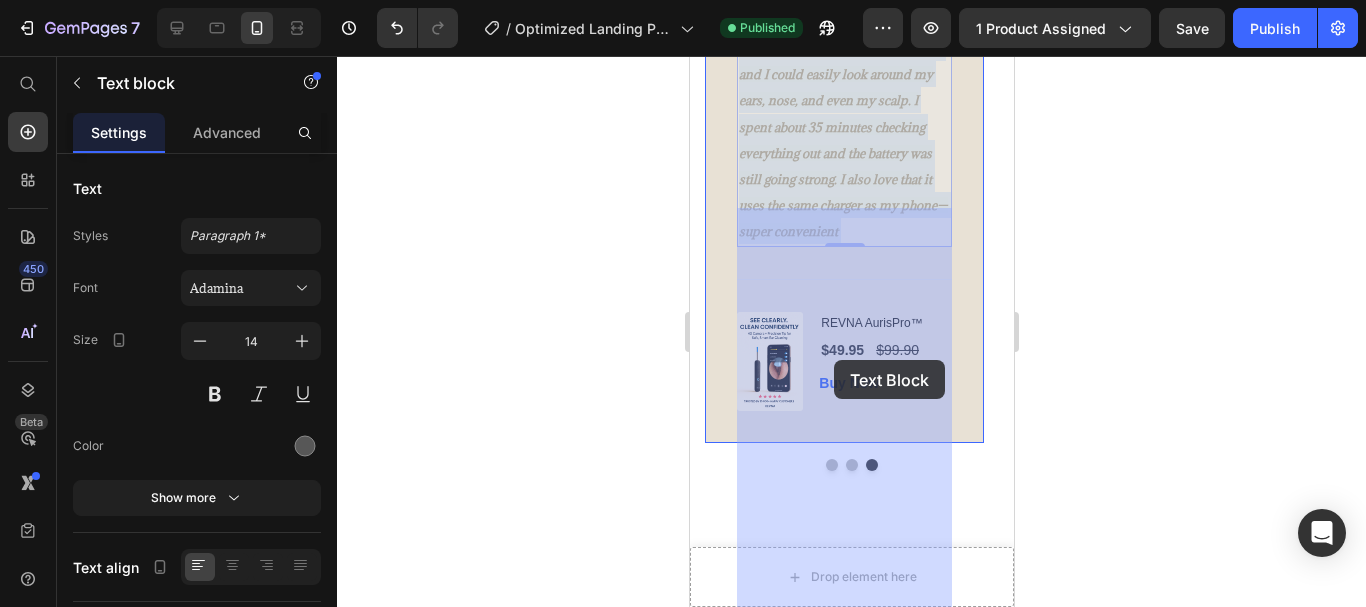 drag, startPoint x: 739, startPoint y: 219, endPoint x: 807, endPoint y: 307, distance: 111.21151 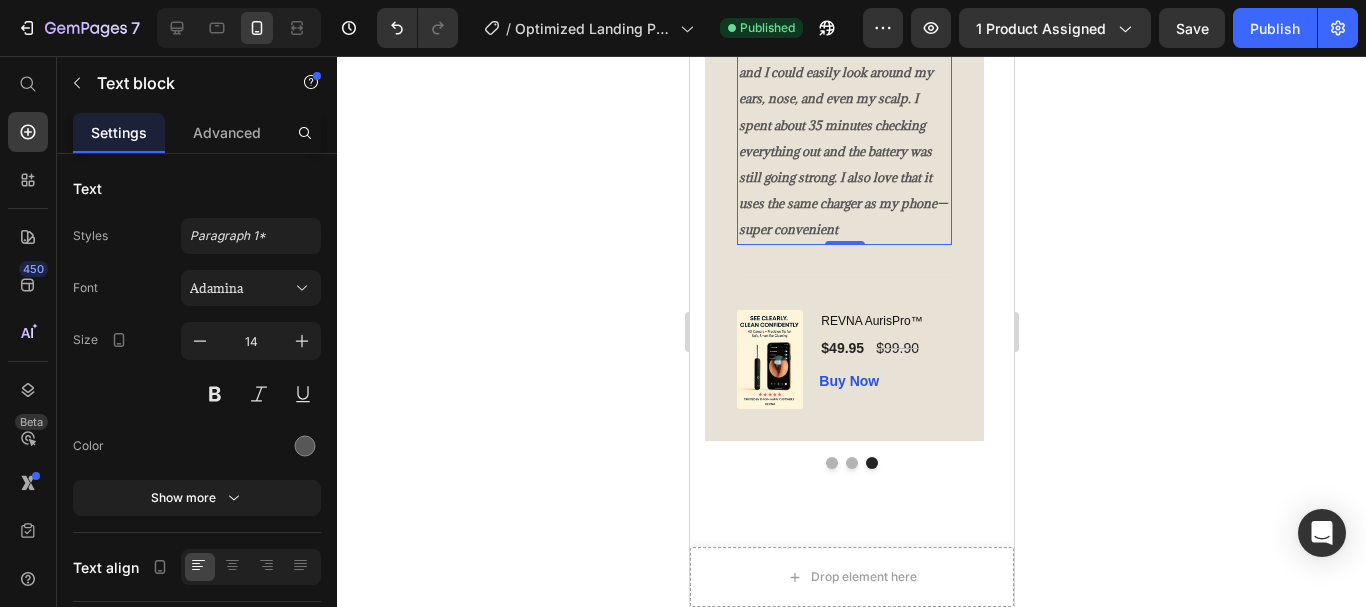 scroll, scrollTop: 4576, scrollLeft: 0, axis: vertical 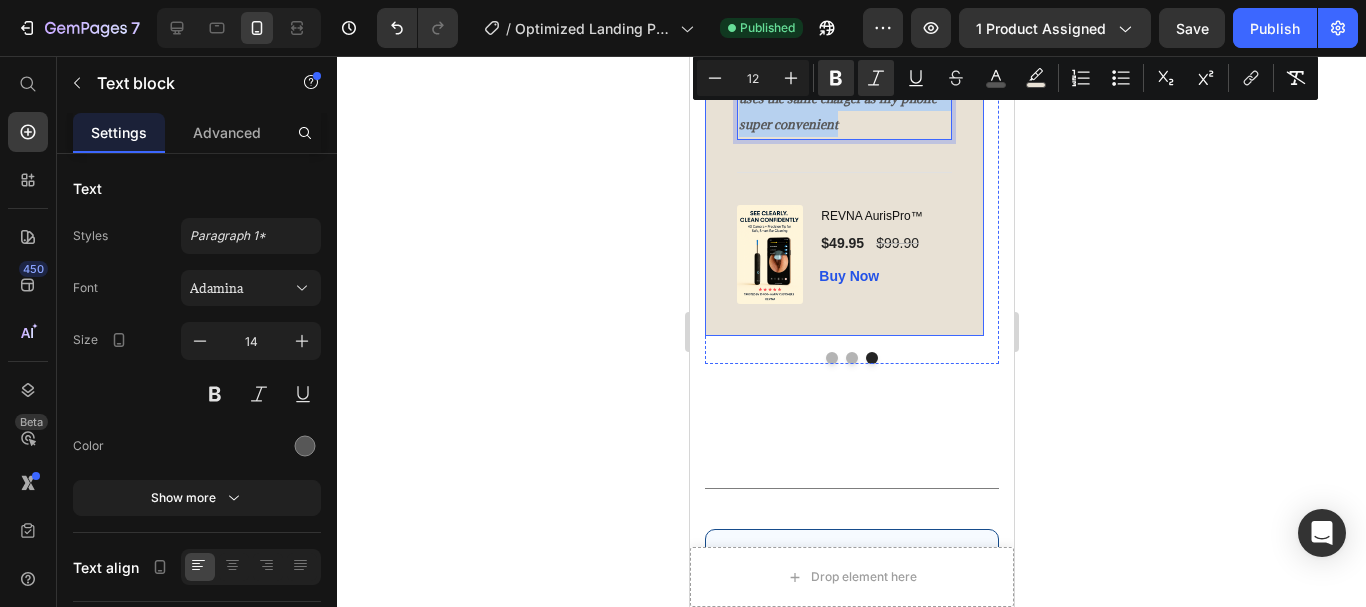 drag, startPoint x: 845, startPoint y: 502, endPoint x: 733, endPoint y: 120, distance: 398.08038 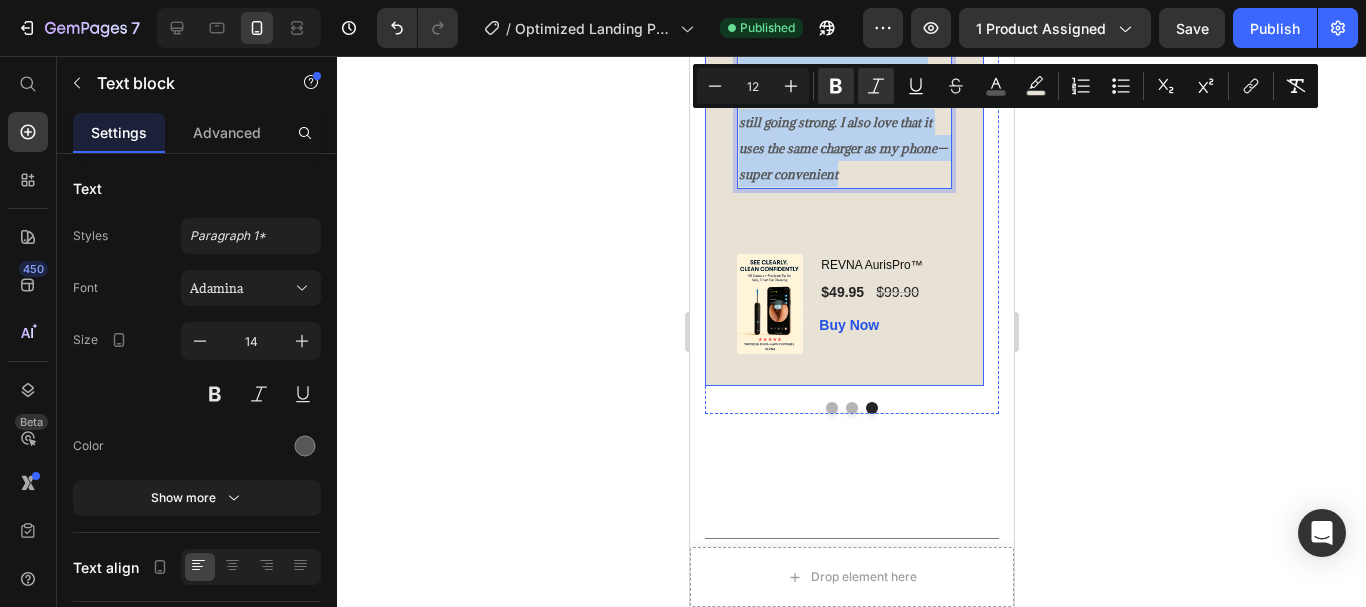 scroll, scrollTop: 4906, scrollLeft: 0, axis: vertical 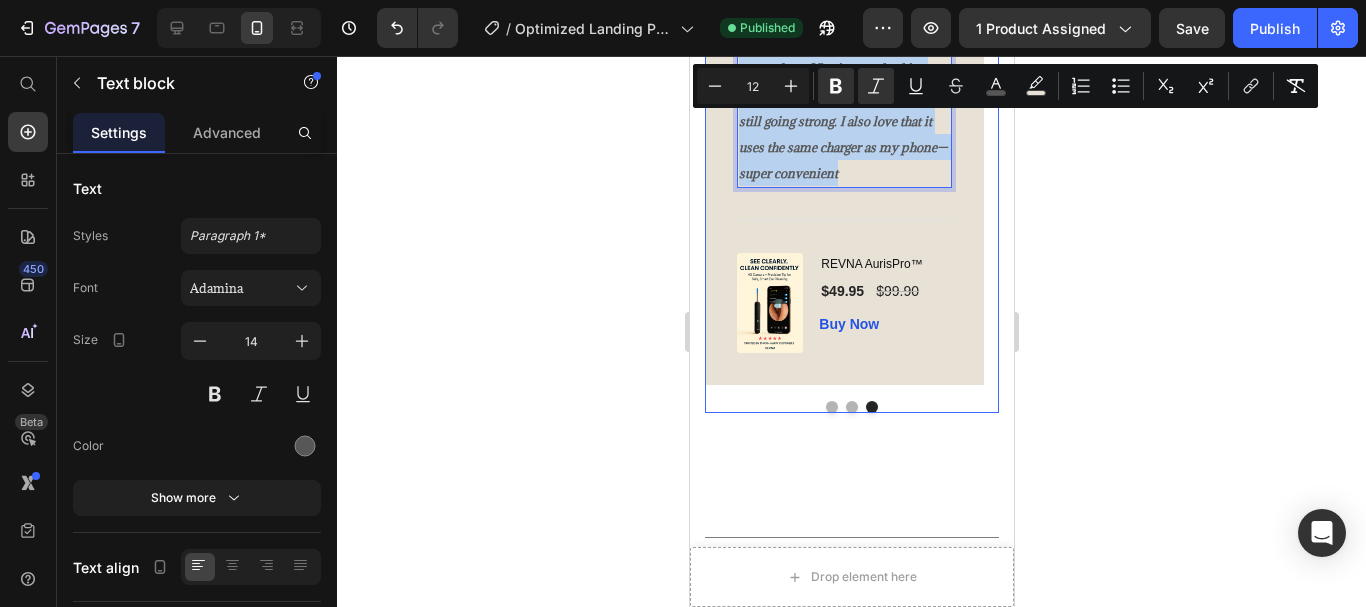 click at bounding box center [851, 407] 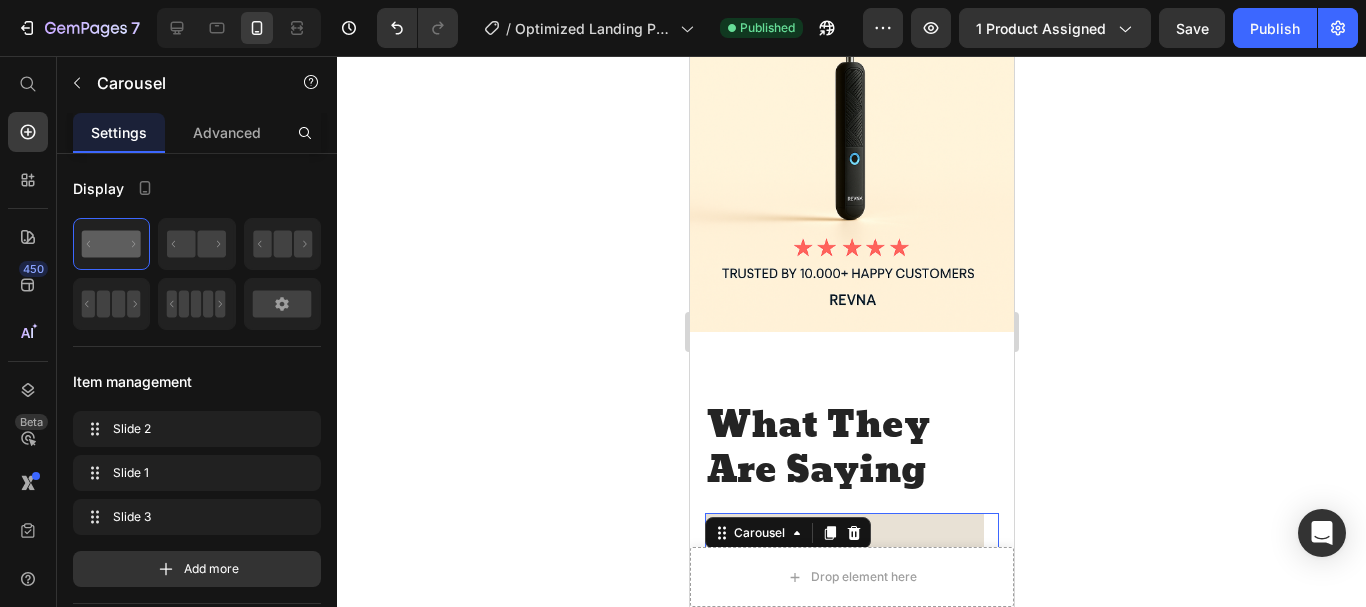 scroll, scrollTop: 4364, scrollLeft: 0, axis: vertical 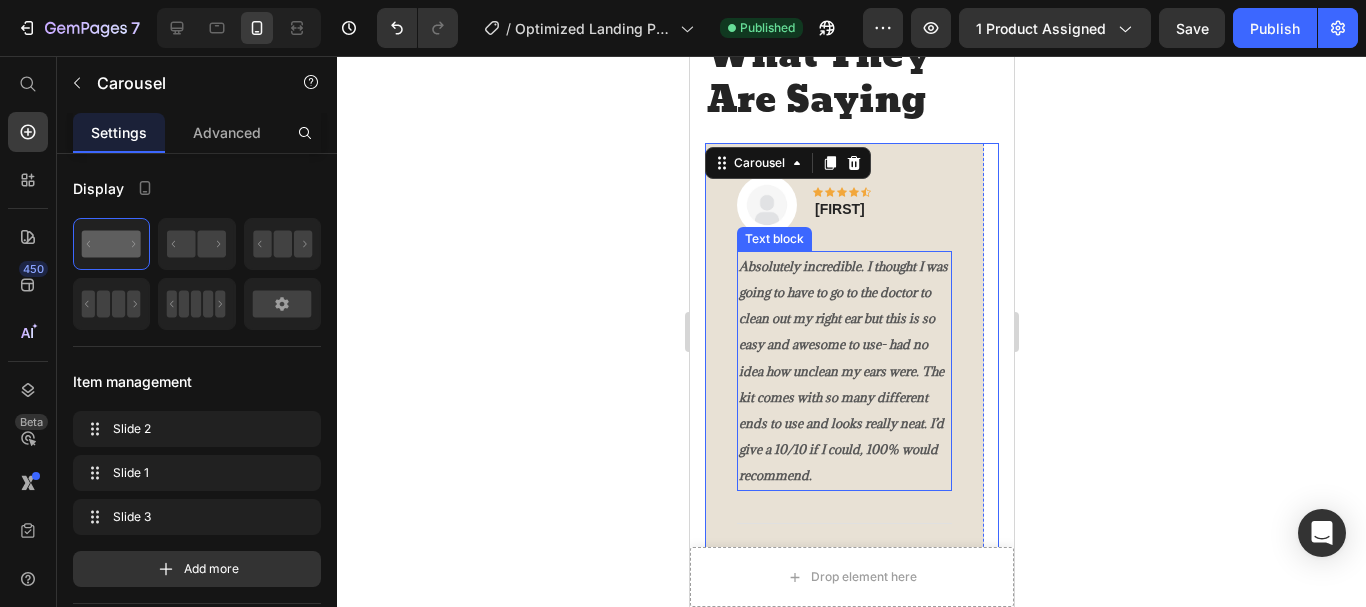 click on "Absolutely incredible. I thought I was going to have to go to the doctor to clean out my right ear but this is so easy and awesome to use- had no idea how unclean my ears were. The kit comes with so many different ends to use and looks really neat. I’d give a 10/10 if I could, 100% would recommend." at bounding box center (842, 371) 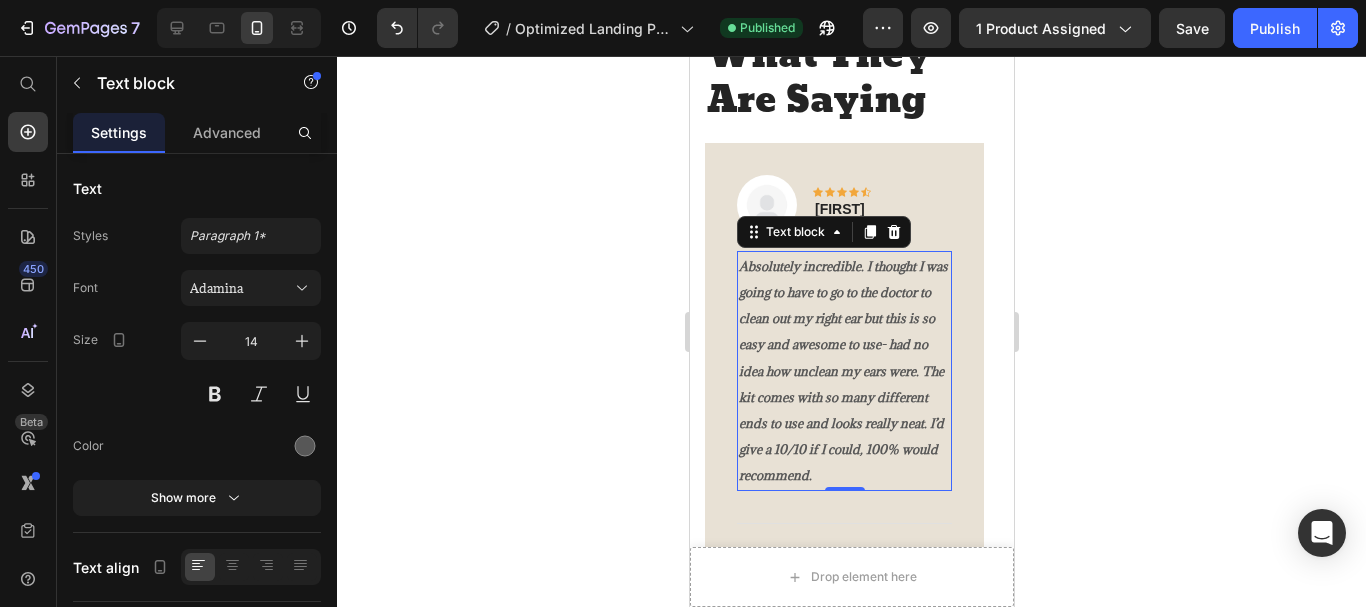 click on "Absolutely incredible. I thought I was going to have to go to the doctor to clean out my right ear but this is so easy and awesome to use- had no idea how unclean my ears were. The kit comes with so many different ends to use and looks really neat. I’d give a 10/10 if I could, 100% would recommend." at bounding box center [843, 371] 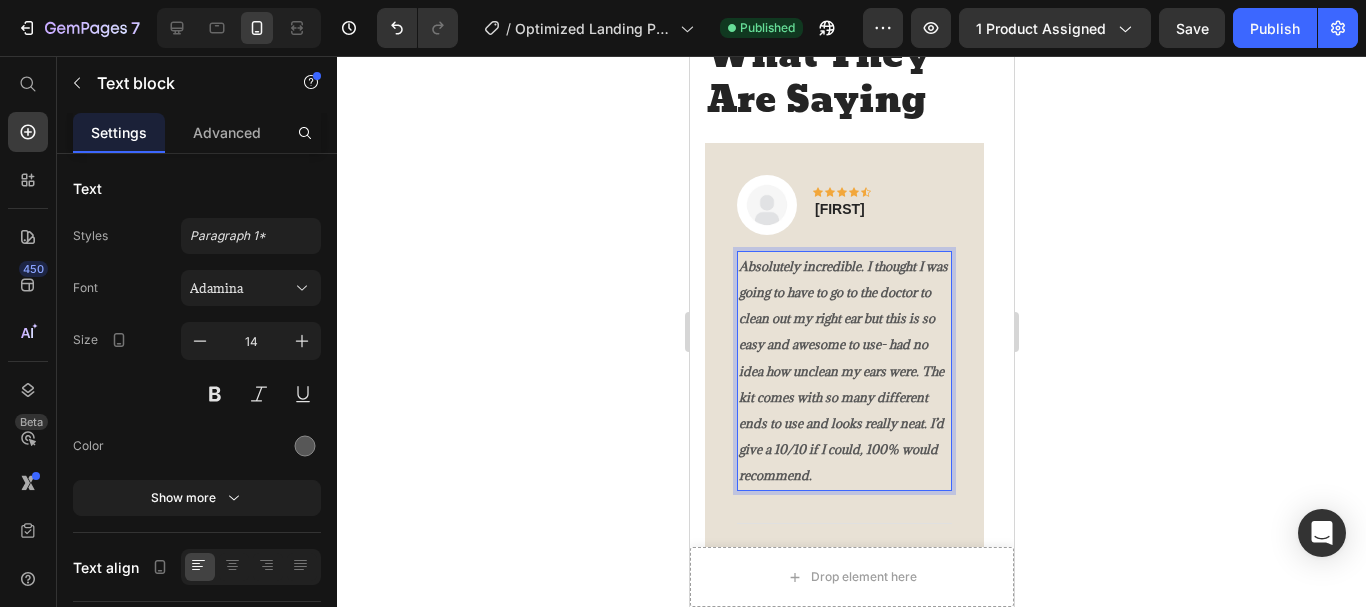 click on "Absolutely incredible. I thought I was going to have to go to the doctor to clean out my right ear but this is so easy and awesome to use- had no idea how unclean my ears were. The kit comes with so many different ends to use and looks really neat. I’d give a 10/10 if I could, 100% would recommend." at bounding box center [843, 371] 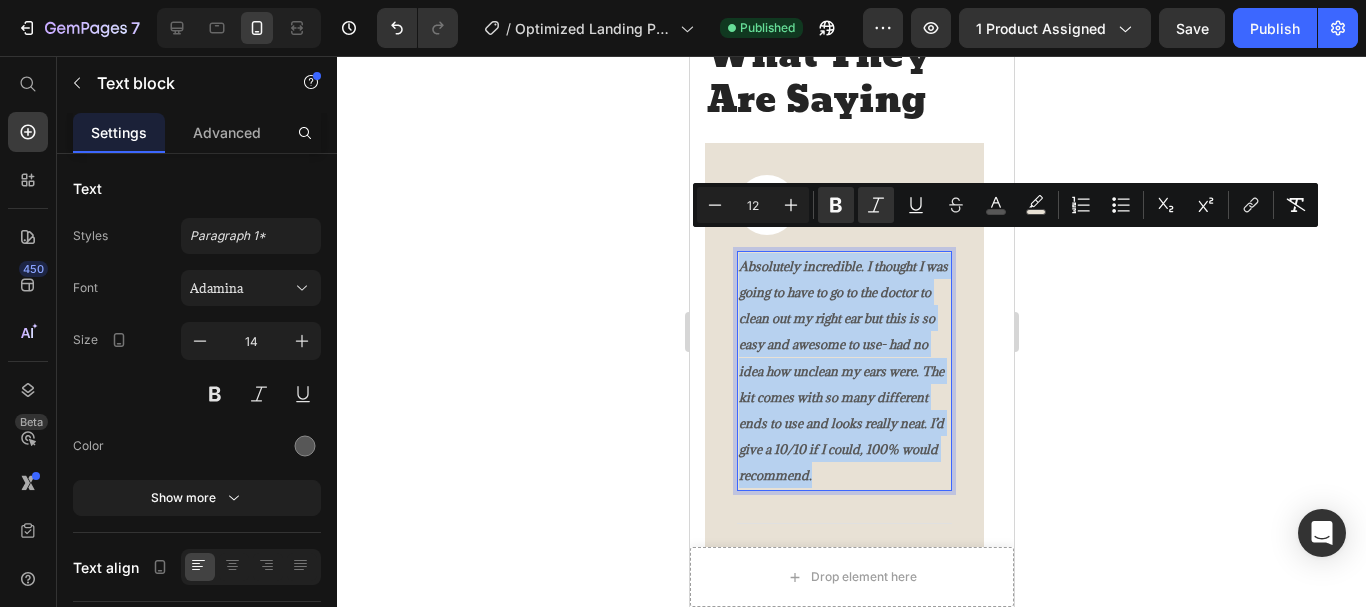 drag, startPoint x: 817, startPoint y: 454, endPoint x: 739, endPoint y: 245, distance: 223.0807 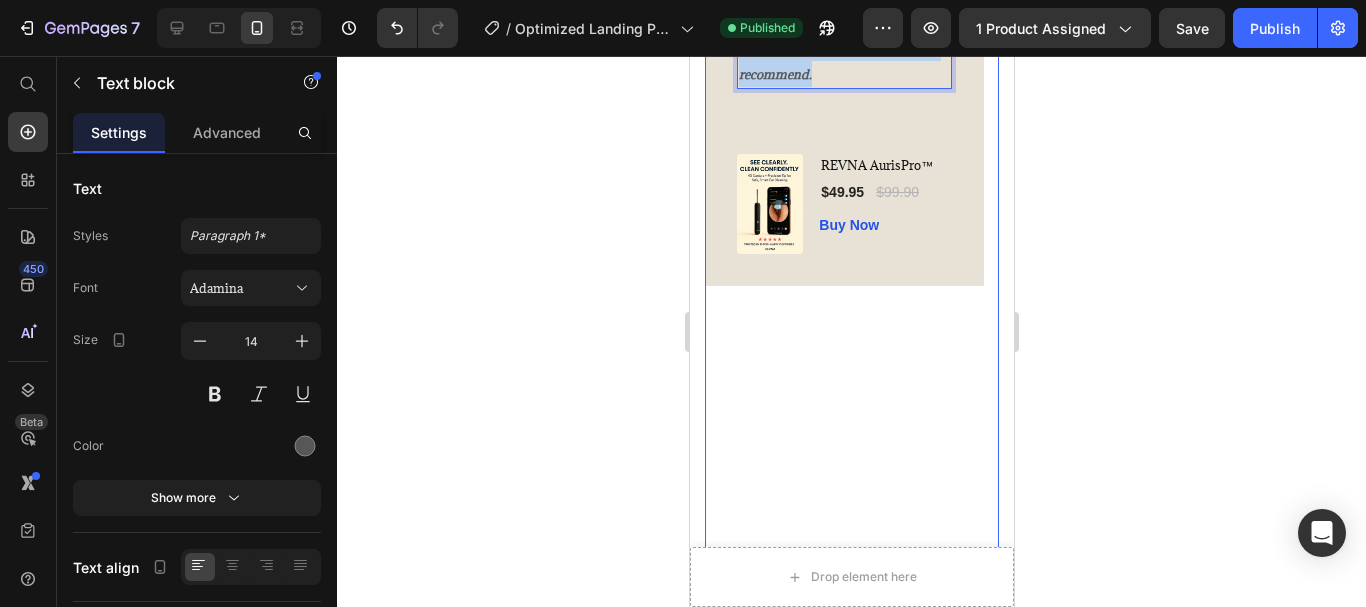 scroll, scrollTop: 4851, scrollLeft: 0, axis: vertical 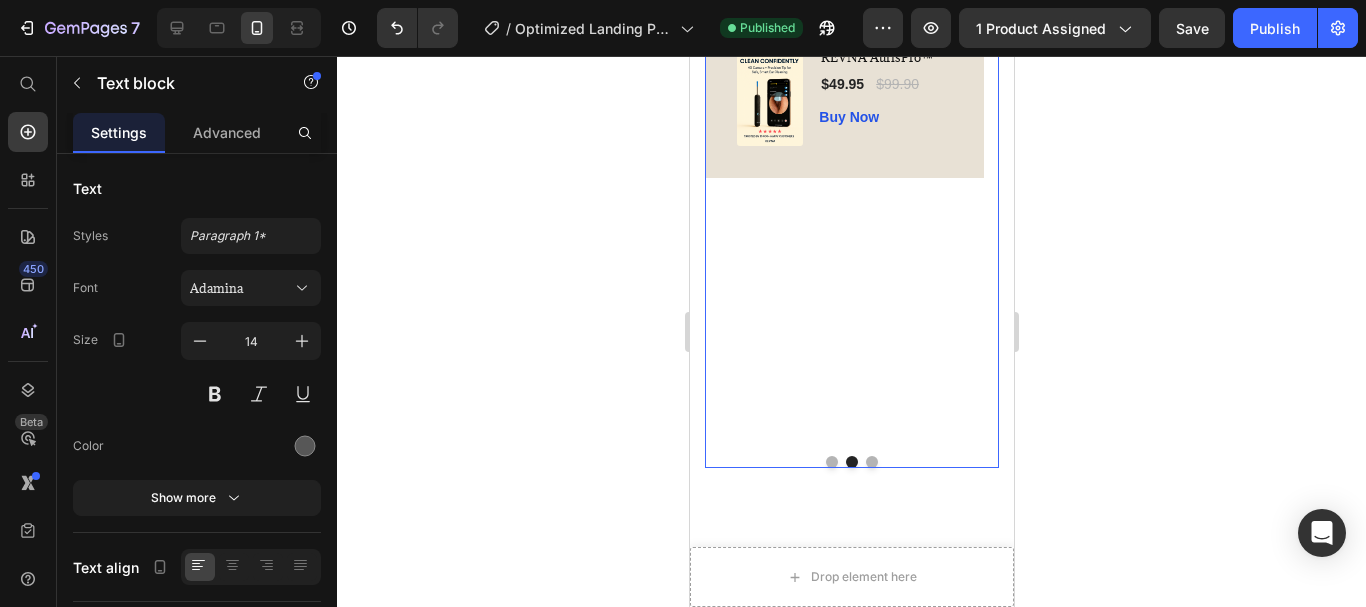 click at bounding box center [831, 462] 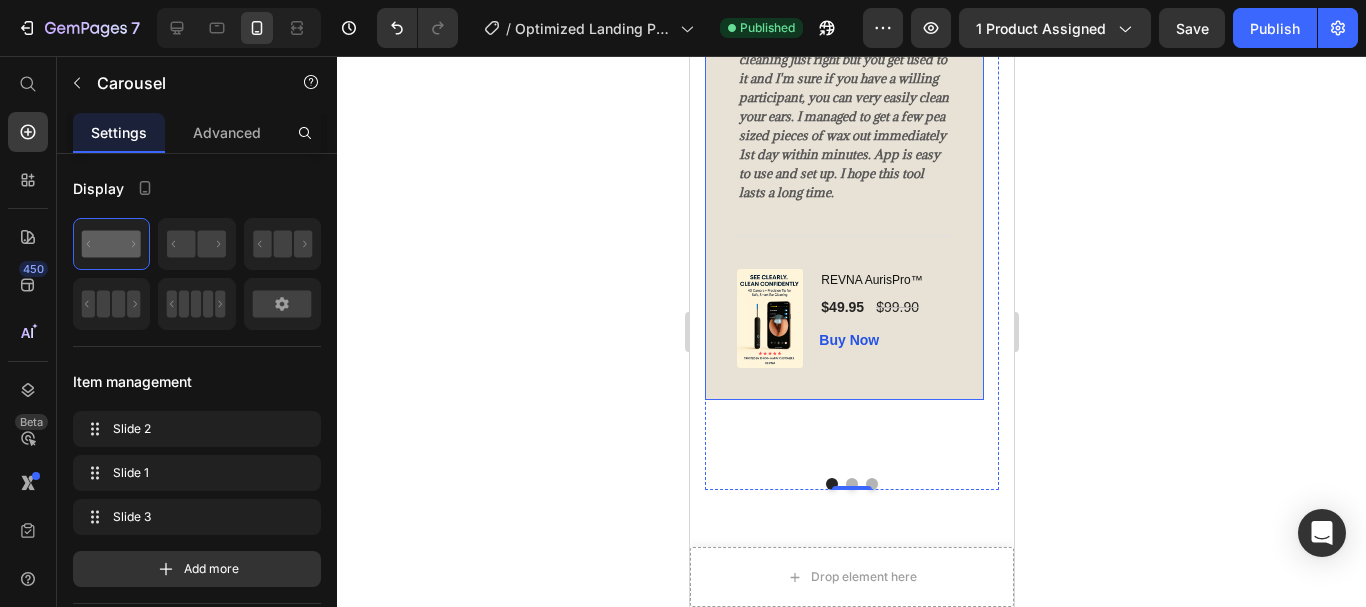 scroll, scrollTop: 4659, scrollLeft: 0, axis: vertical 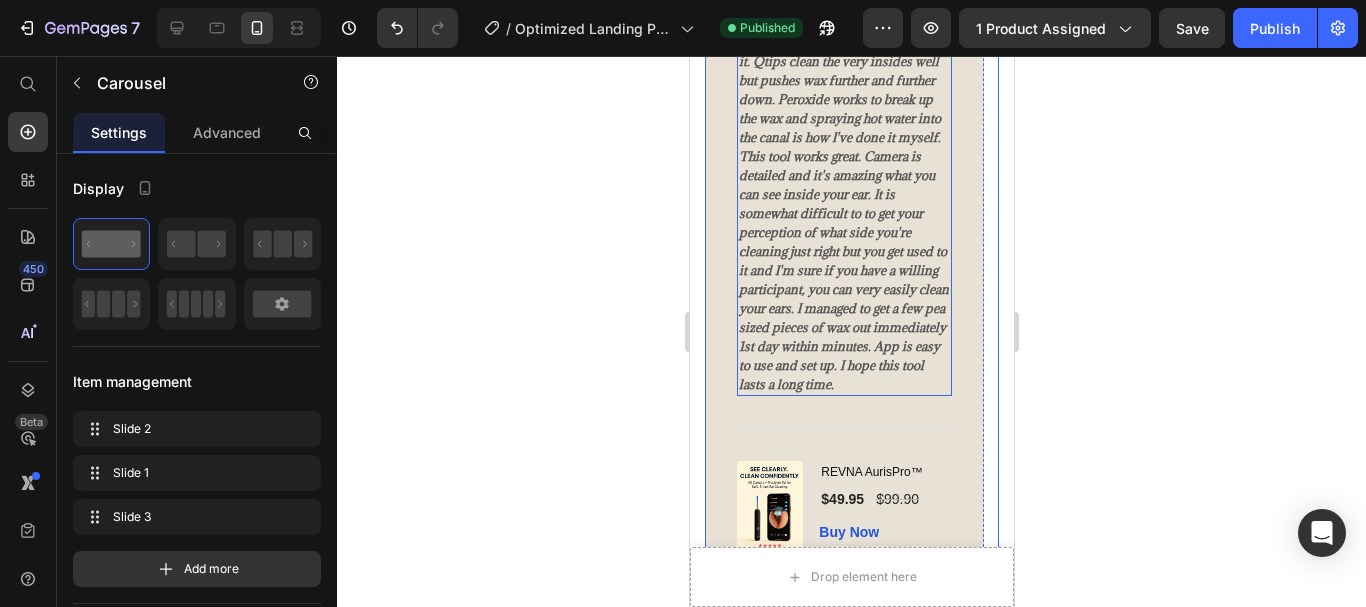 click on "Best ear cleaning tool I've used. I suffer from impacted ear wax. I constantly have to clean and manage it. Qtips clean the very insides well but pushes wax further and further down. Peroxide works to break up the wax and spraying hot water into the canal is how I've done it myself. This tool works great. Camera is detailed and it's amazing what you can see inside your ear. It is somewhat difficult to to get your perception of what side you're cleaning just right but you get used to it and I'm sure if you have a willing participant, you can very easily clean your ears. I managed to get a few pea sized pieces of wax out immediately 1st day within minutes. App is easy to use and set up. I hope this tool lasts a long time." at bounding box center [843, 194] 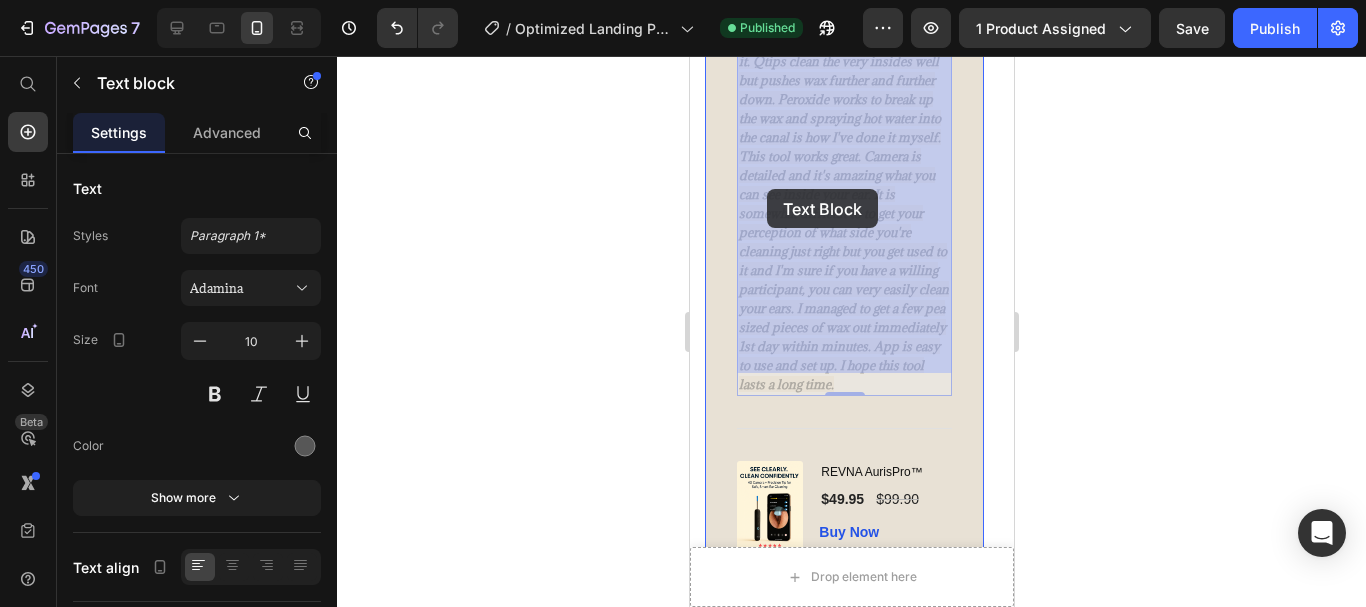 drag, startPoint x: 896, startPoint y: 362, endPoint x: 766, endPoint y: 189, distance: 216.40009 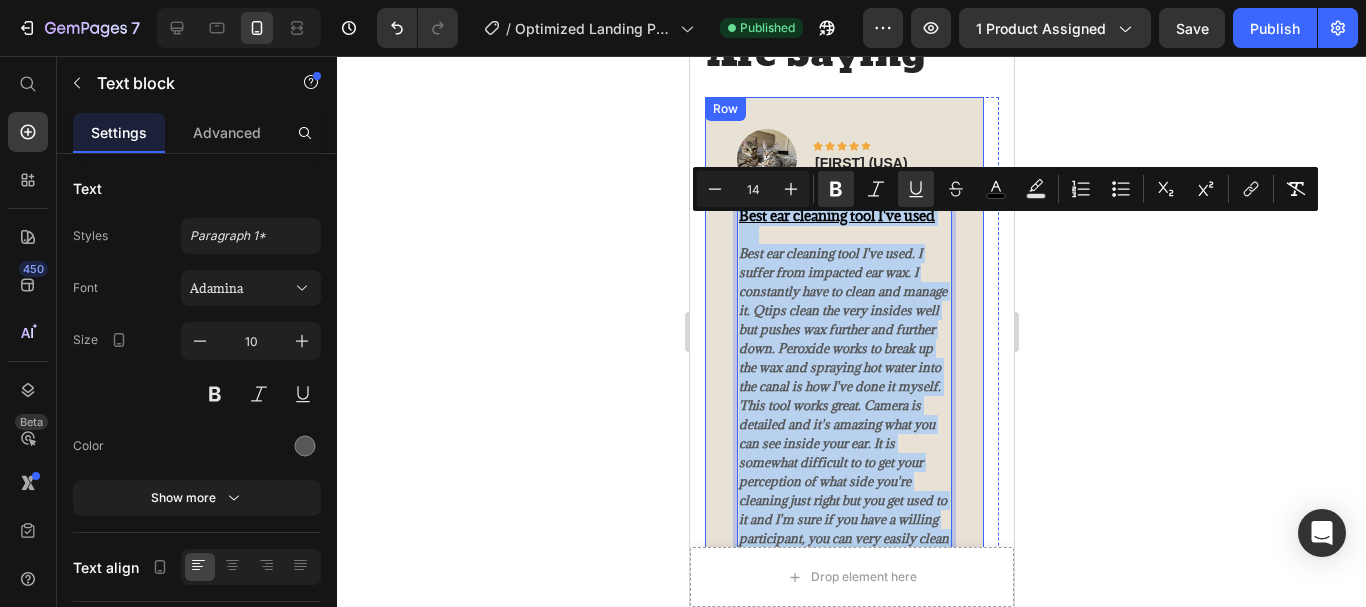 scroll, scrollTop: 4374, scrollLeft: 0, axis: vertical 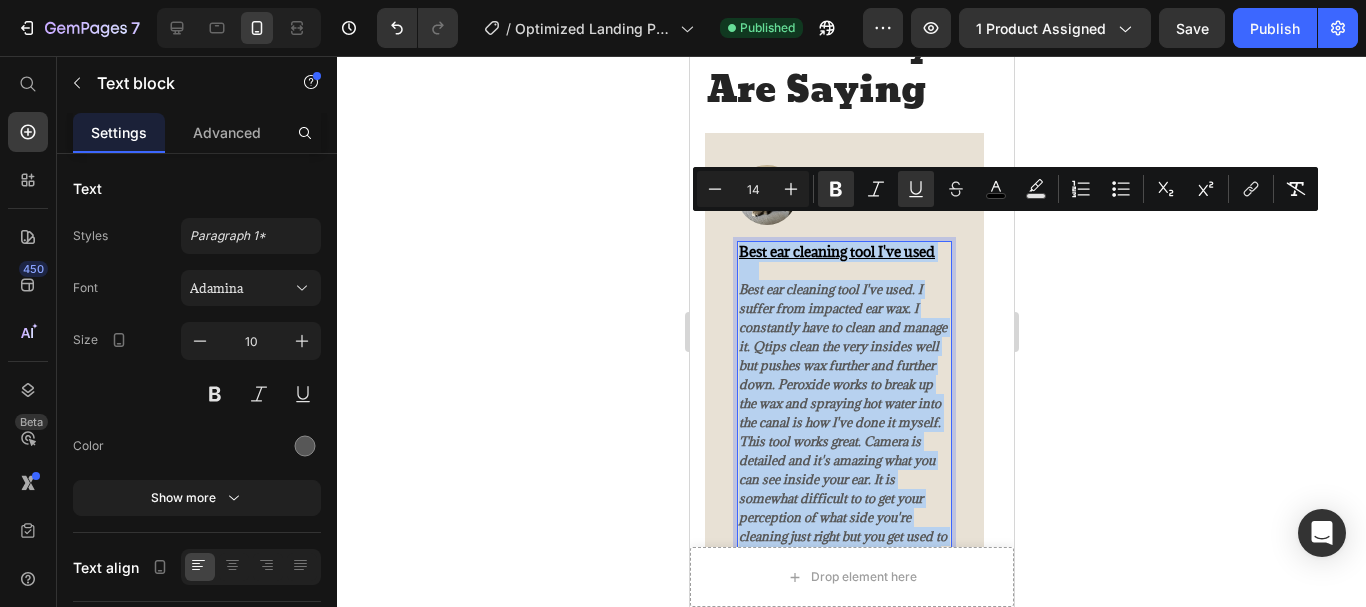 type on "12" 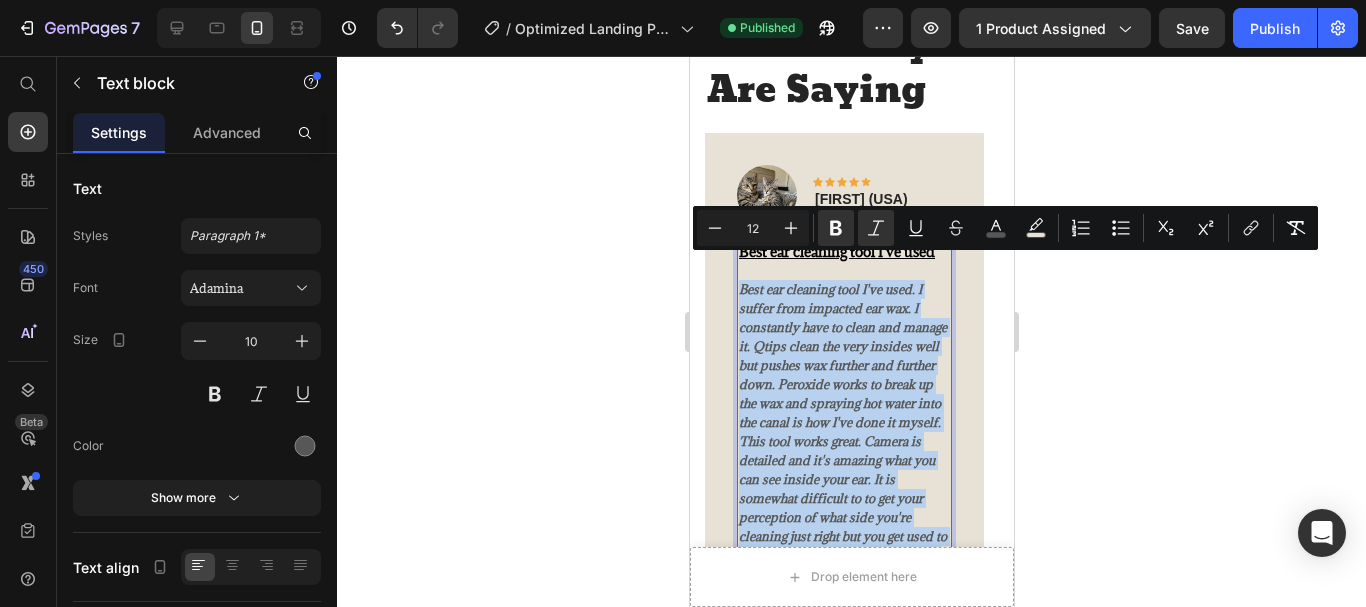 drag, startPoint x: 895, startPoint y: 360, endPoint x: 740, endPoint y: 268, distance: 180.24706 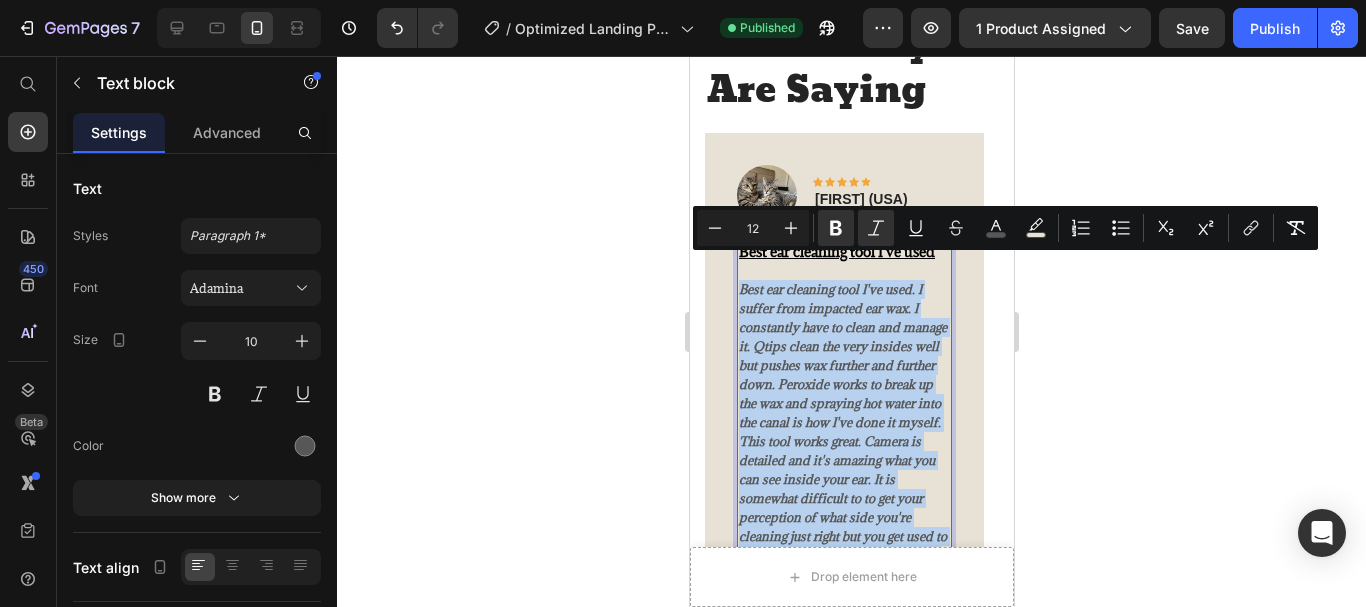 copy on "Best ear cleaning tool I've used. I suffer from impacted ear wax. I constantly have to clean and manage it. Qtips clean the very insides well but pushes wax further and further down. Peroxide works to break up the wax and spraying hot water into the canal is how I've done it myself. This tool works great. Camera is detailed and it's amazing what you can see inside your ear. It is somewhat difficult to to get your perception of what side you're cleaning just right but you get used to it and I'm sure if you have a willing participant, you can very easily clean your ears. I managed to get a few pea sized pieces of wax out immediately 1st day within minutes. App is easy to use and set up. I hope this tool lasts a long time." 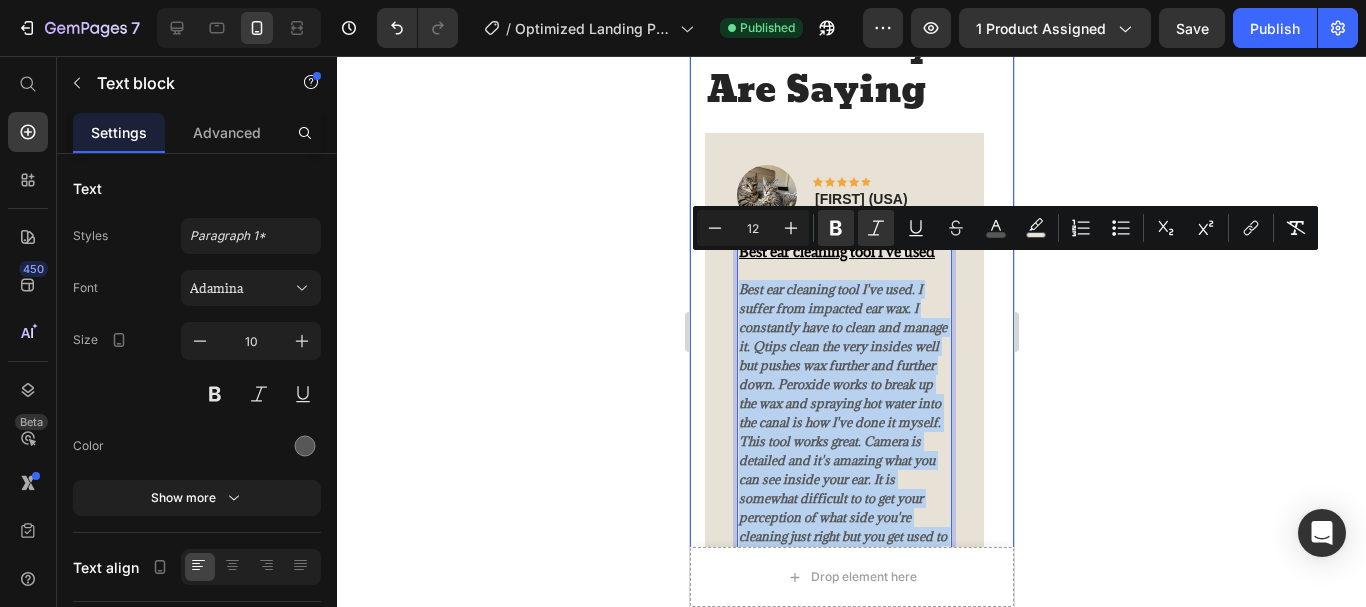 click on "Image
Icon
Icon
Icon
Icon
Icon Row [FIRST] (USA) Text block Row Best ear cleaning tool I've used Best ear cleaning tool I've used. I suffer from impacted ear wax. I constantly have to clean and manage it. Qtips clean the very insides well but pushes wax further and further down. Peroxide works to break up the wax and spraying hot water into the canal is how I've done it myself. This tool works great. Camera is detailed and it's amazing what you can see inside your ear. It is somewhat difficult to to get your perception of what side you're cleaning just right but you get used to it and I'm sure if you have a willing participant, you can very easily clean your ears. I managed to get a few pea sized pieces of wax out immediately 1st day within minutes. App is easy to use and set up. I hope this tool lasts a long time. Text block   0                Title Line (P) Images & Gallery REVNA AurisPro™ $49.95" at bounding box center (851, 494) 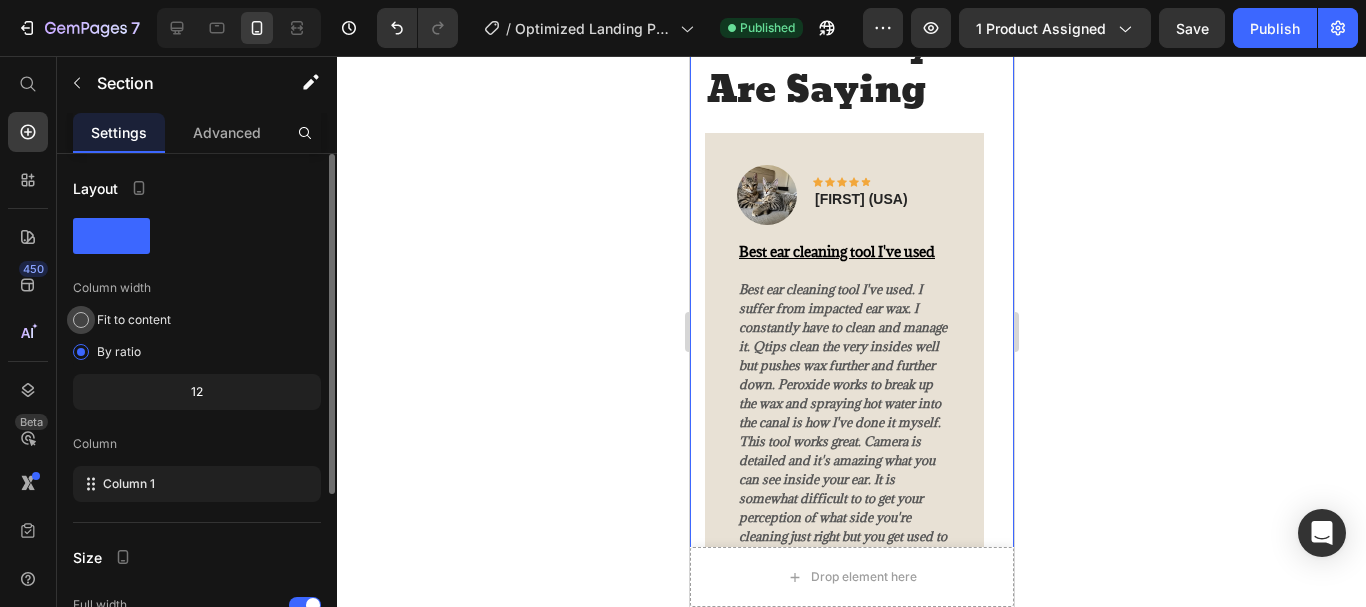 click at bounding box center (81, 320) 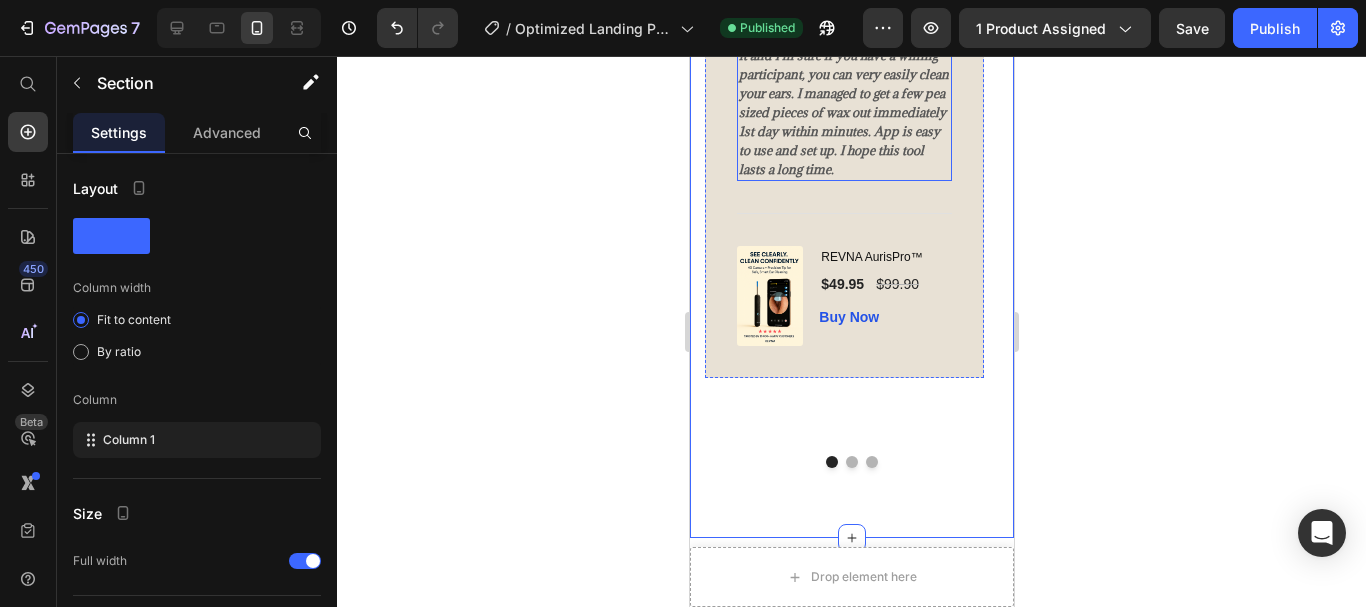 scroll, scrollTop: 4898, scrollLeft: 0, axis: vertical 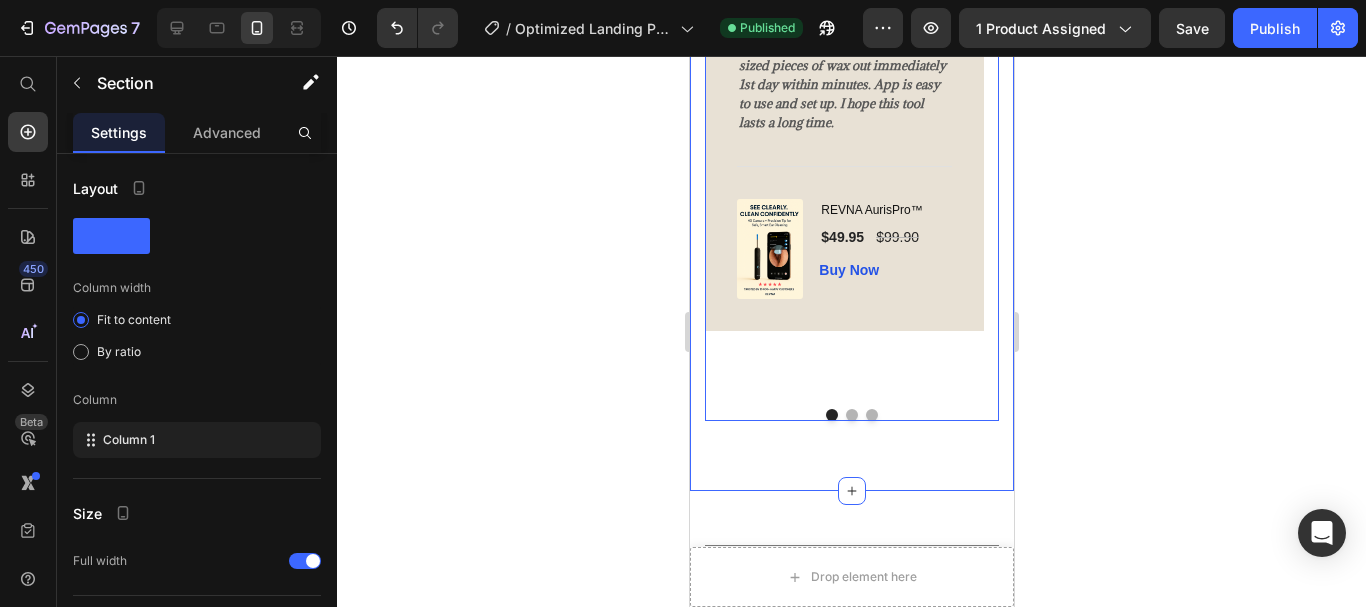click at bounding box center [851, 415] 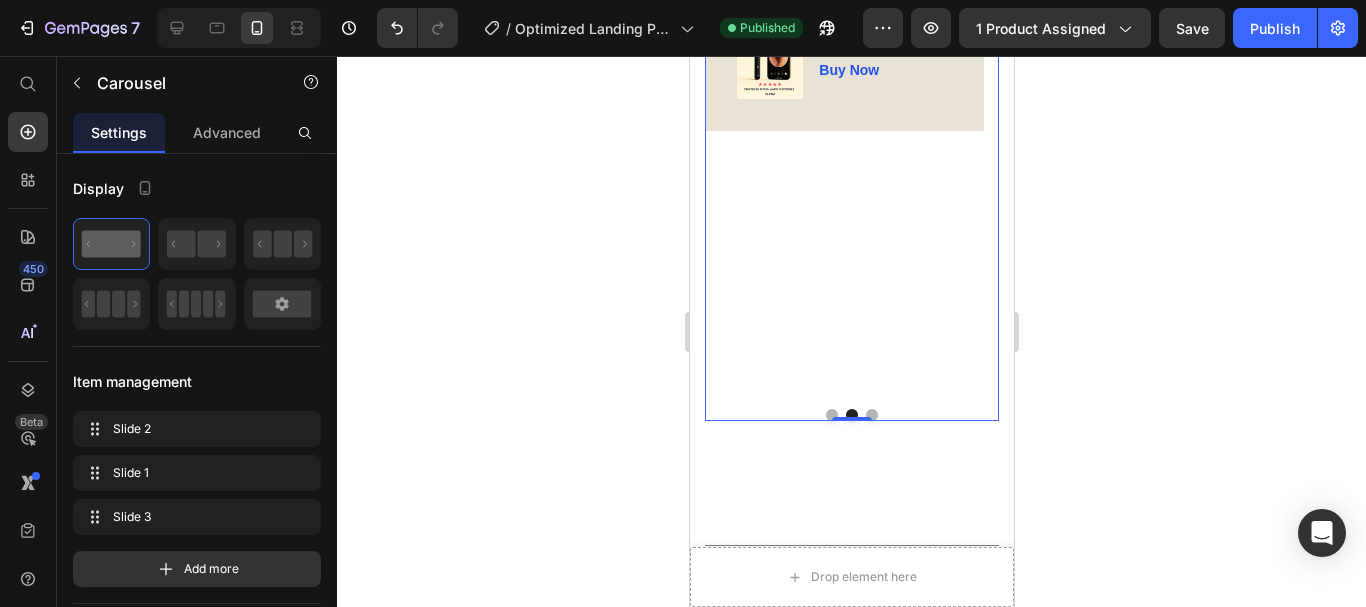 click at bounding box center [871, 415] 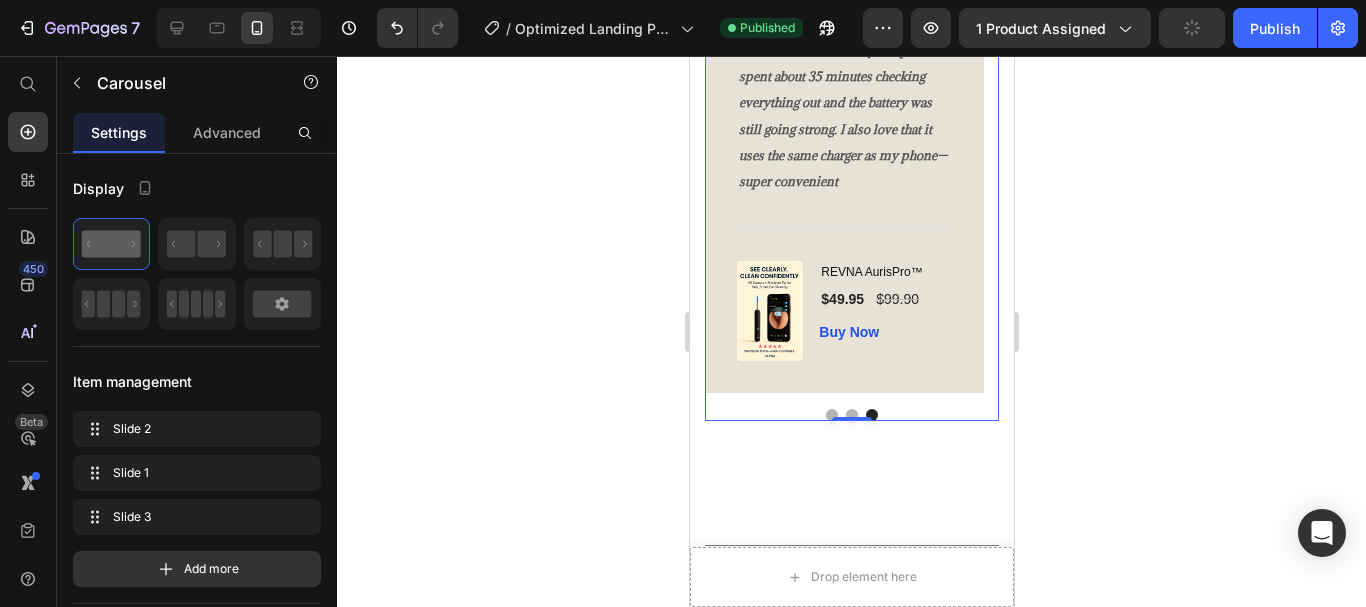 click at bounding box center [831, 415] 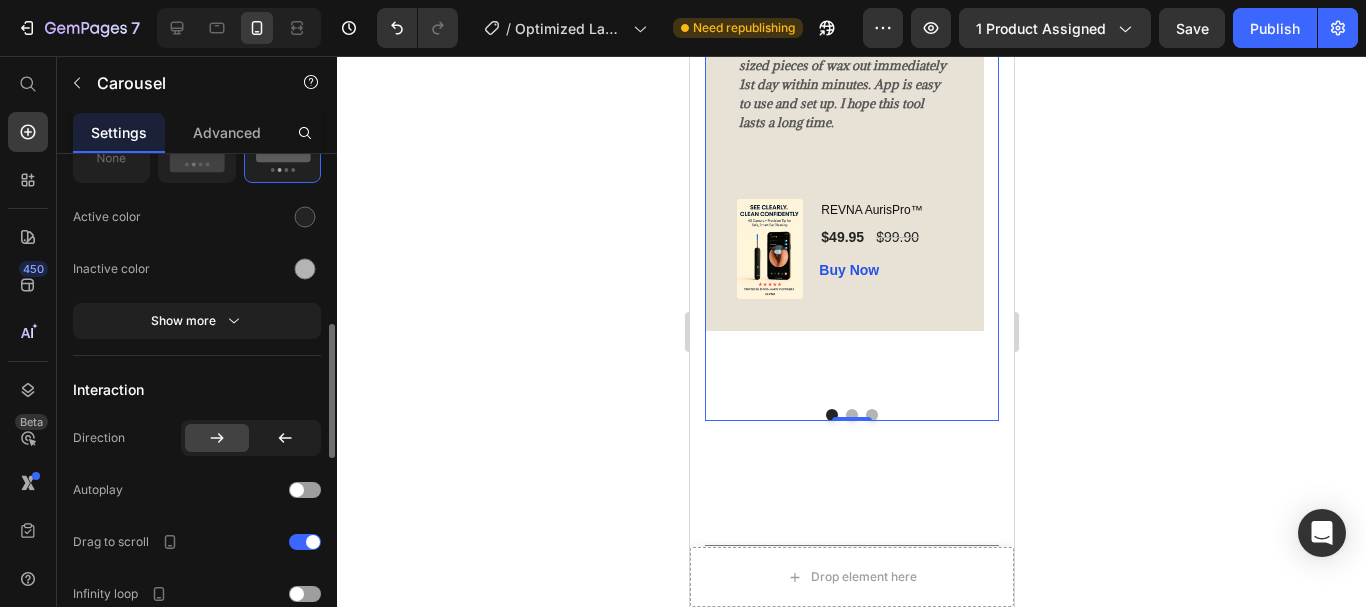 scroll, scrollTop: 667, scrollLeft: 0, axis: vertical 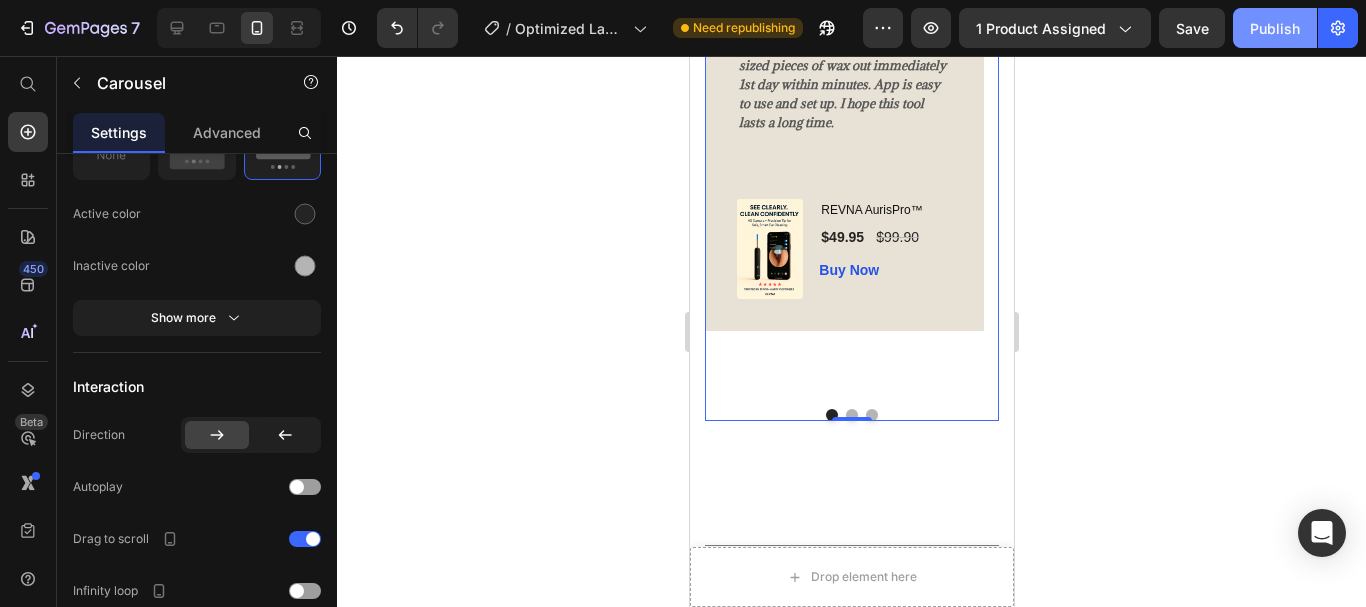 click on "Publish" at bounding box center (1275, 28) 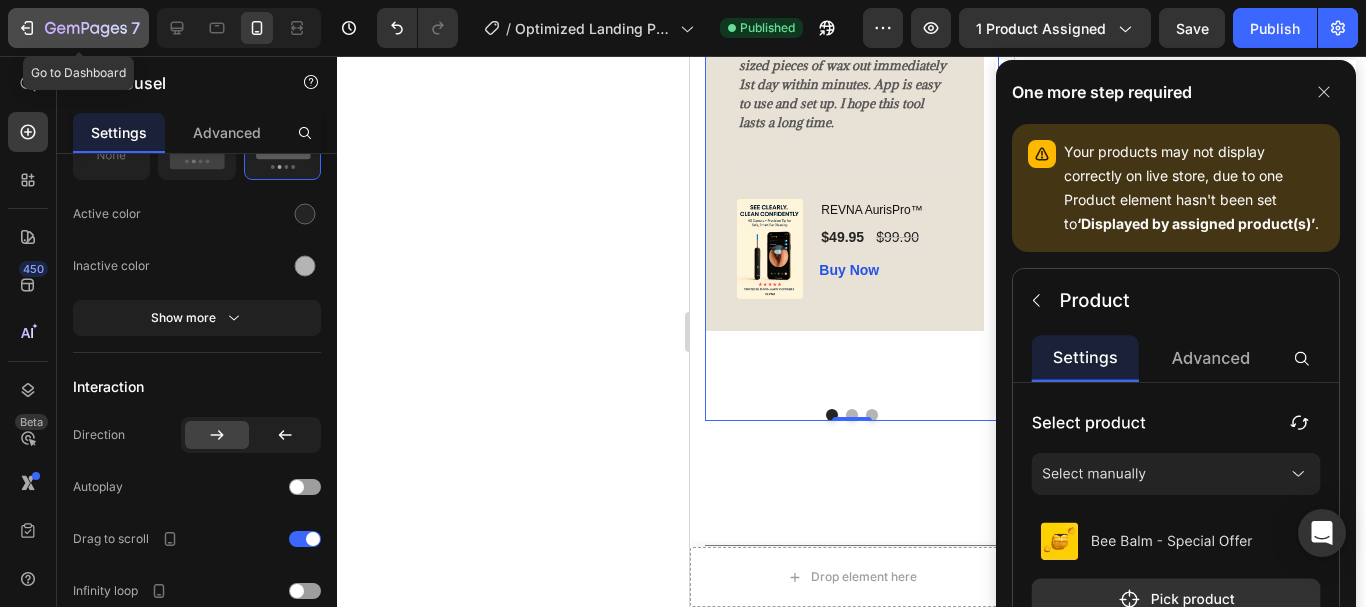 click 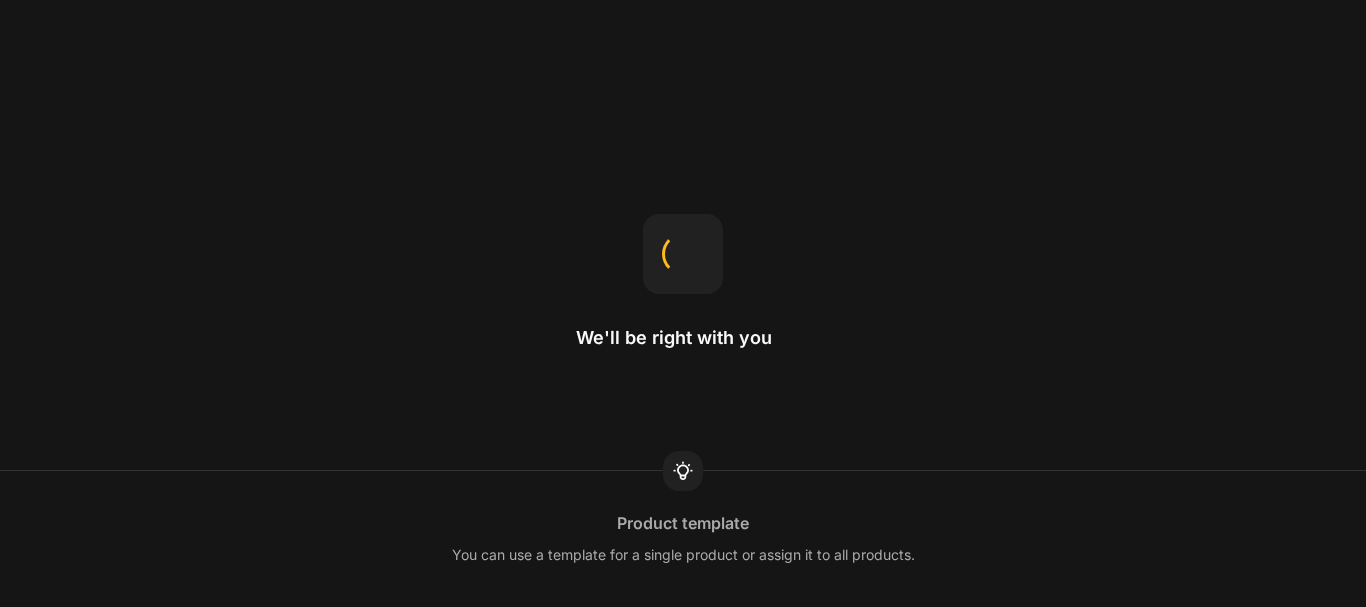 scroll, scrollTop: 0, scrollLeft: 0, axis: both 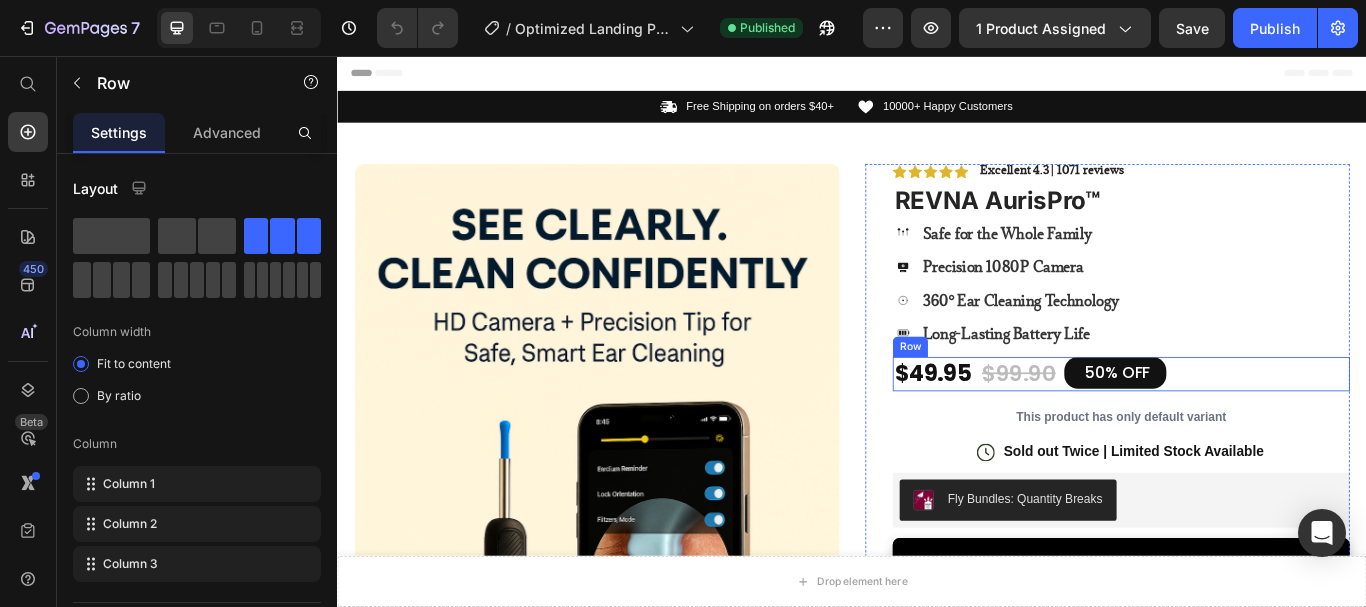 click on "$49.95 Product Price $99.90 Product Price 50% OFF Discount Tag Row" at bounding box center [1250, 427] 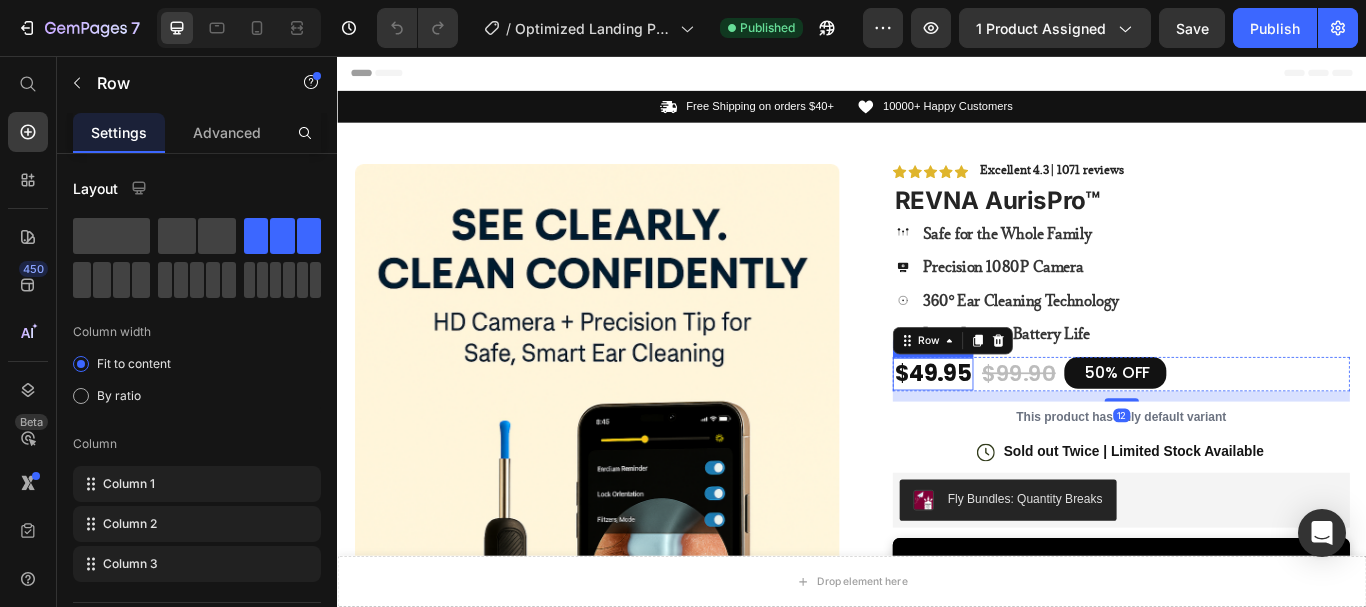 click on "$49.95" at bounding box center [1031, 427] 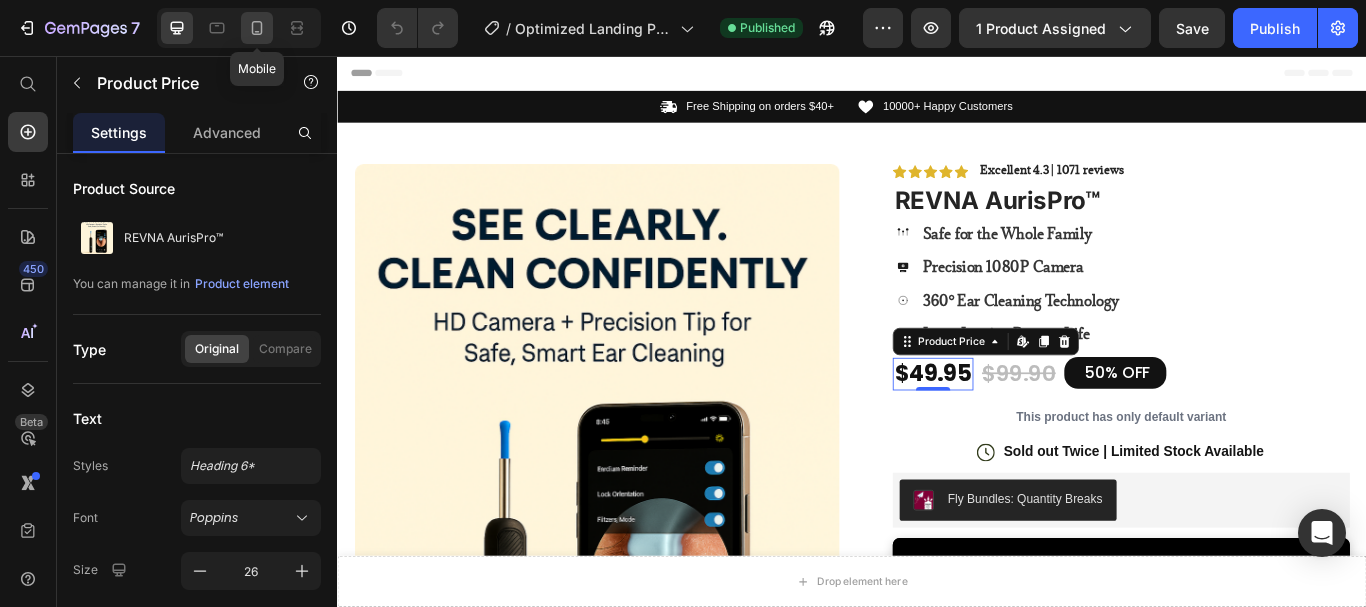 click 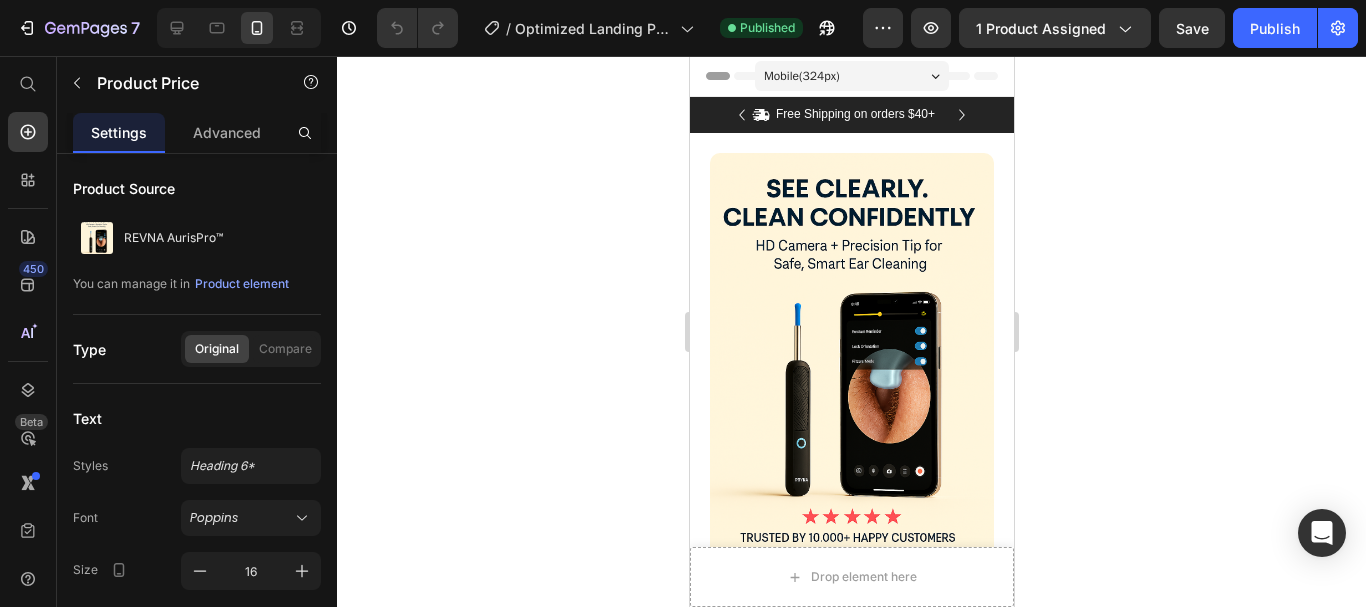 scroll, scrollTop: 814, scrollLeft: 0, axis: vertical 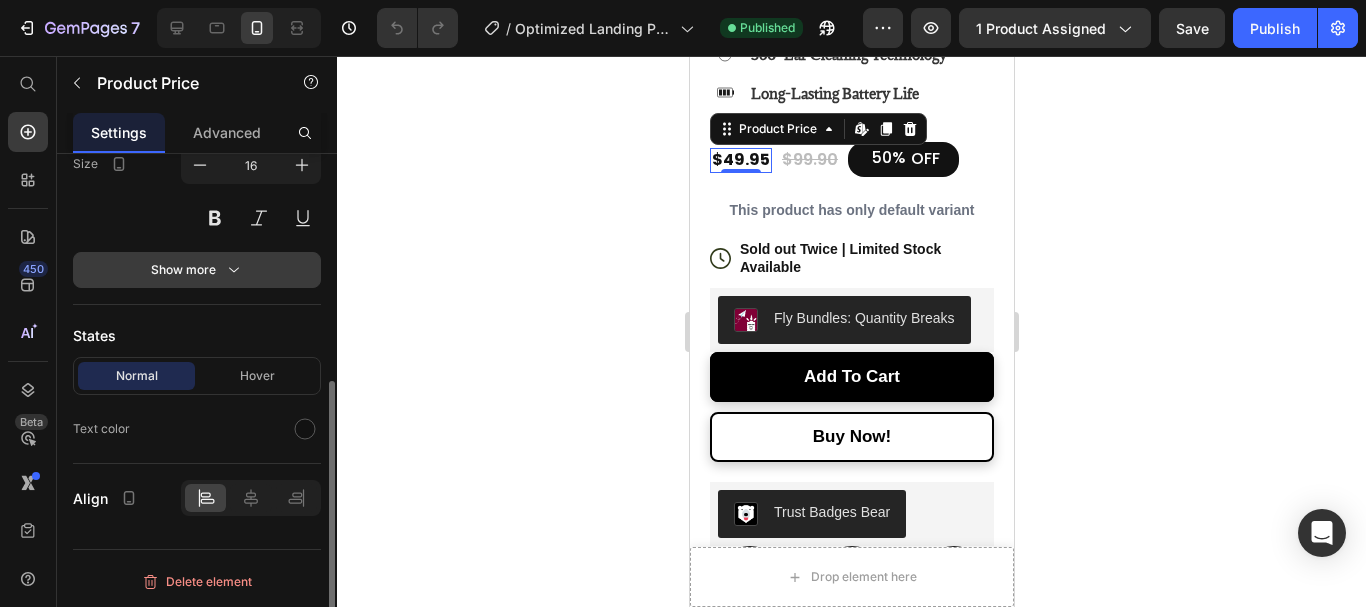 click 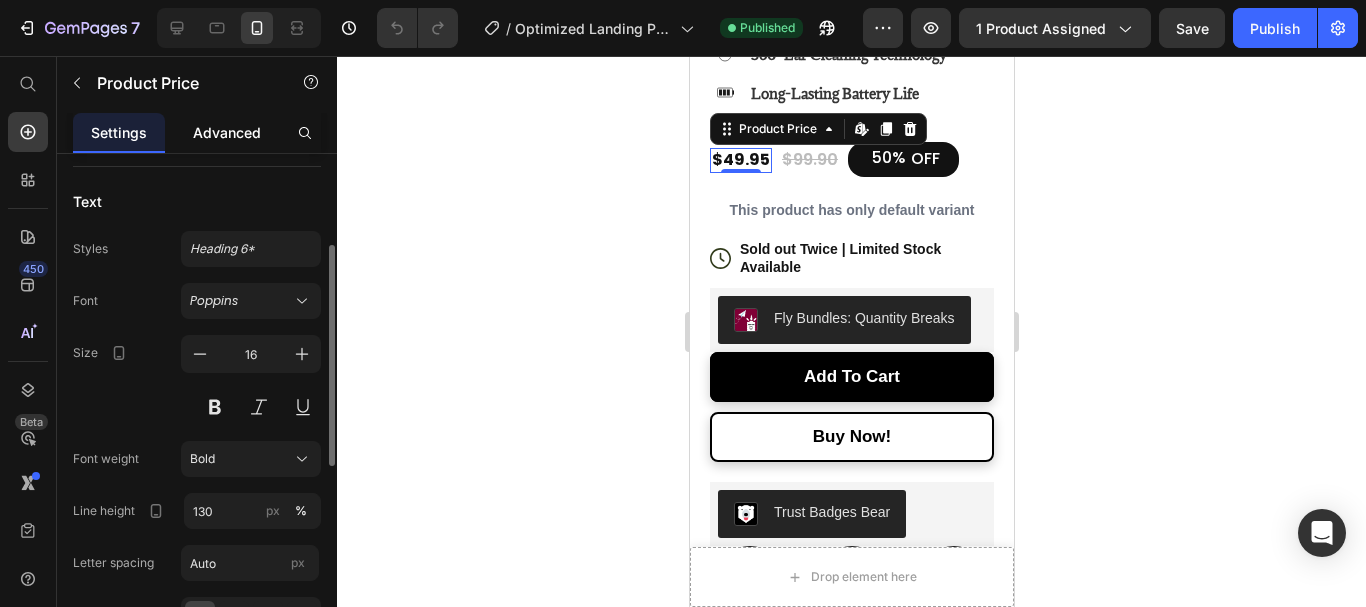 scroll, scrollTop: 215, scrollLeft: 0, axis: vertical 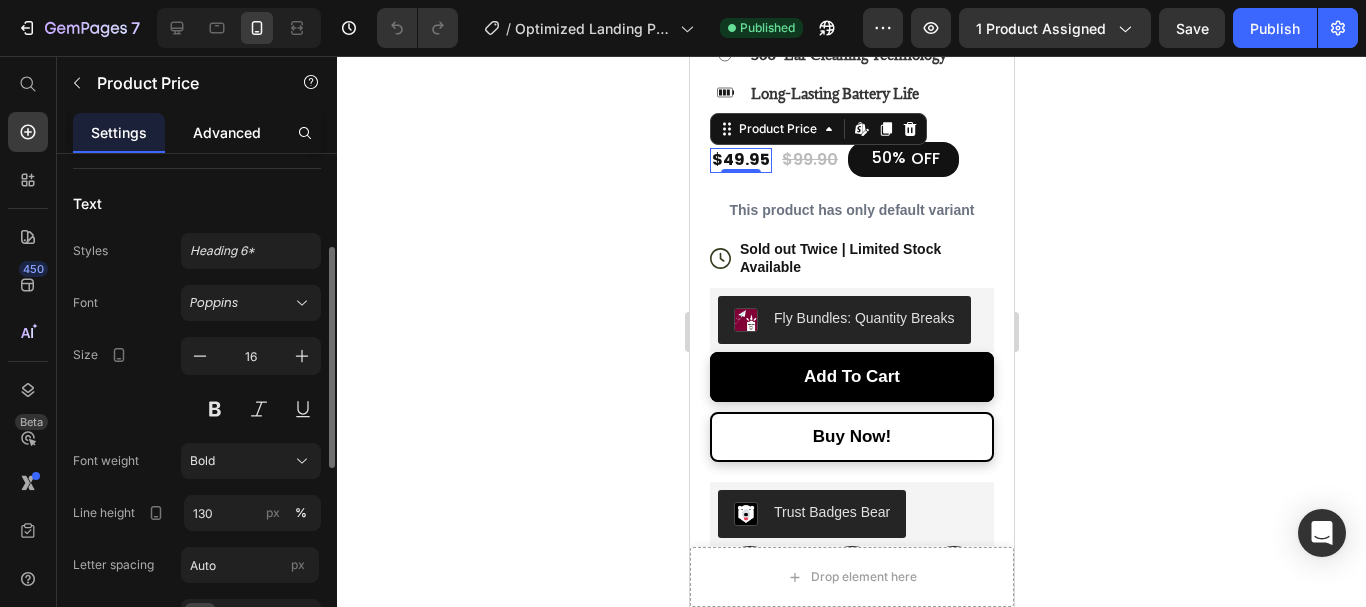 click on "Advanced" at bounding box center (227, 132) 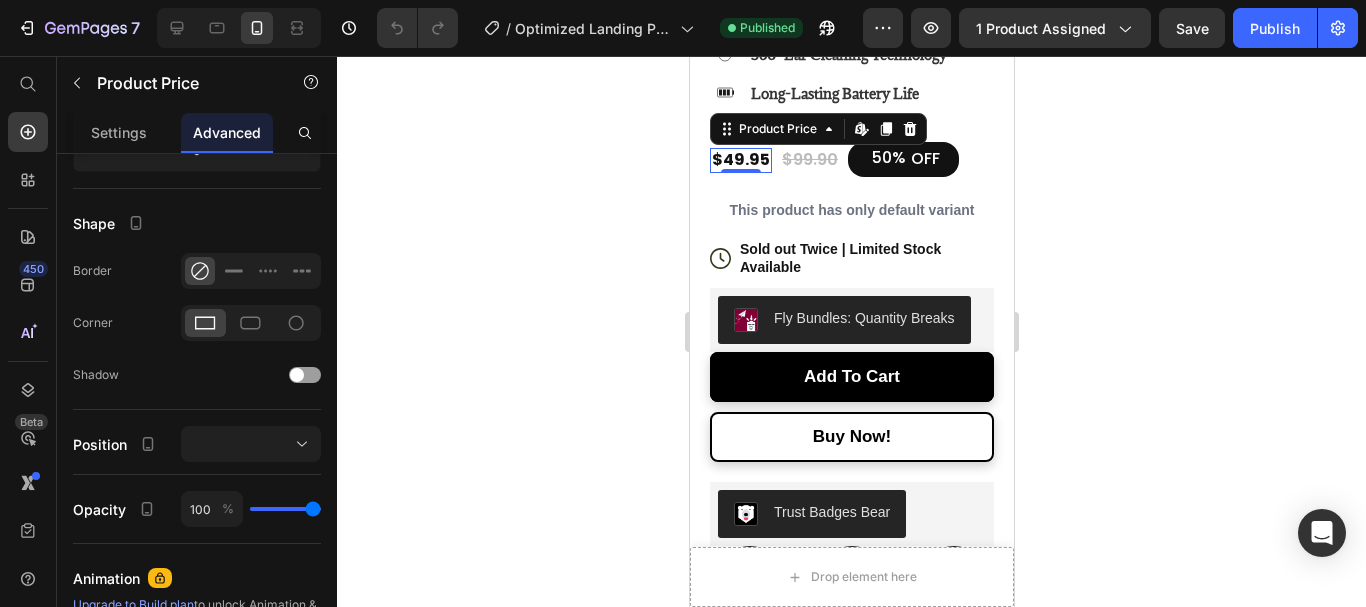 scroll, scrollTop: 0, scrollLeft: 0, axis: both 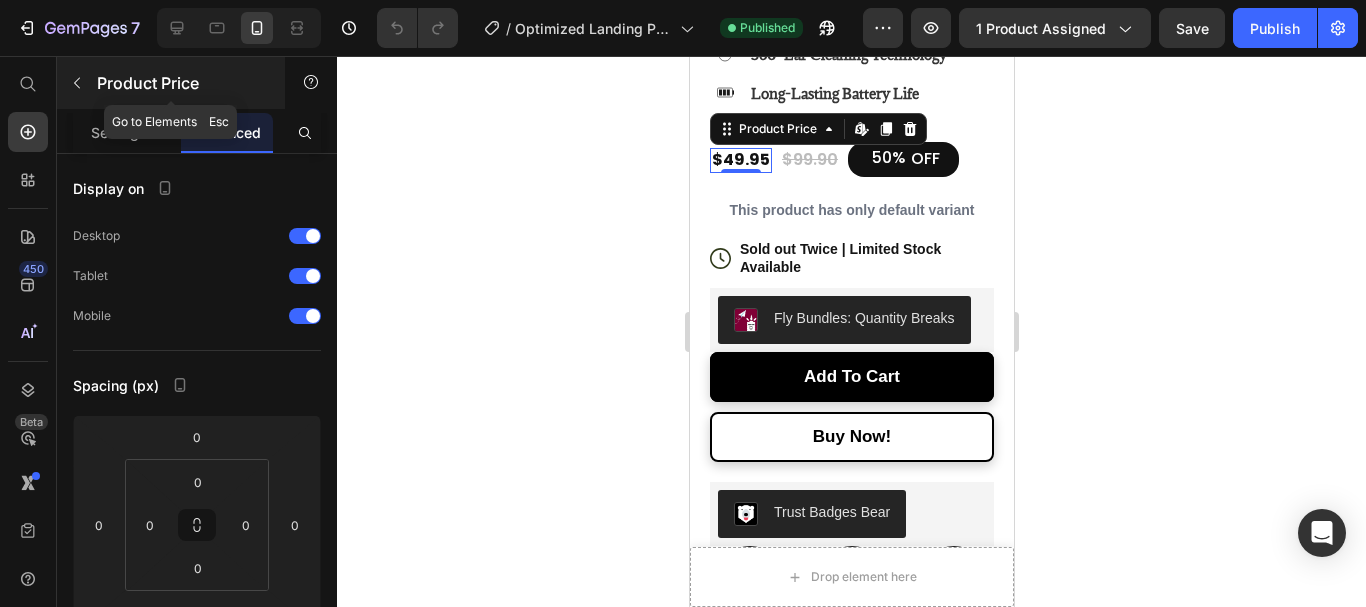 click at bounding box center [77, 83] 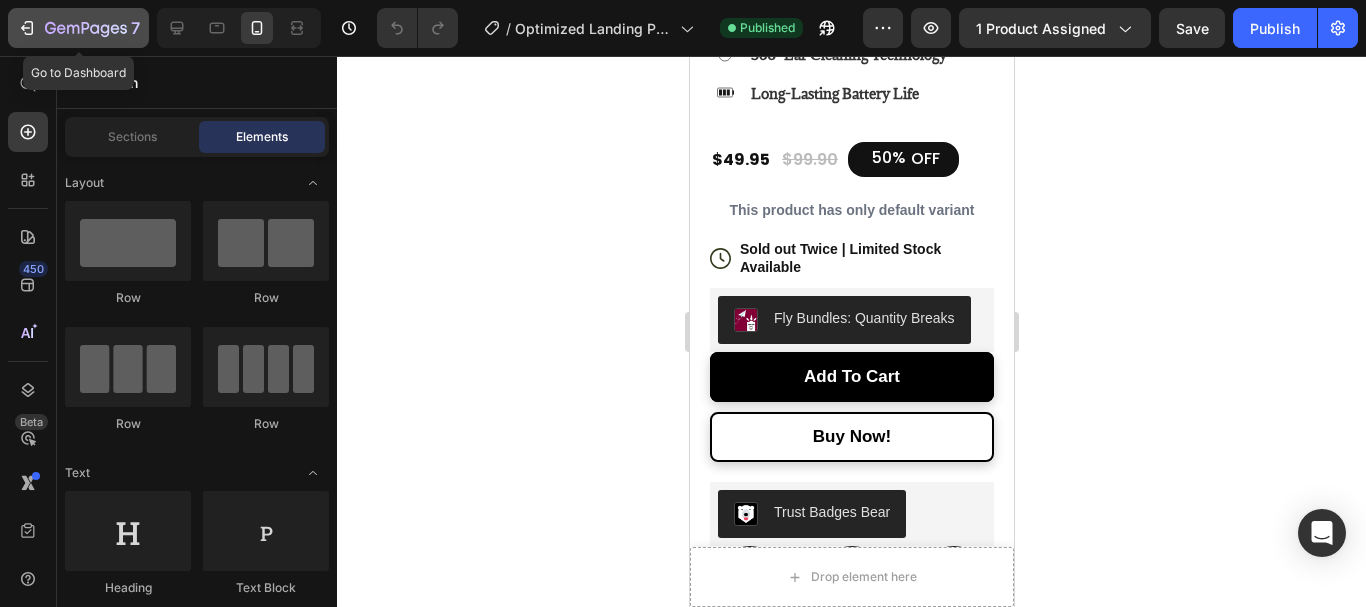 click on "7" at bounding box center (78, 28) 